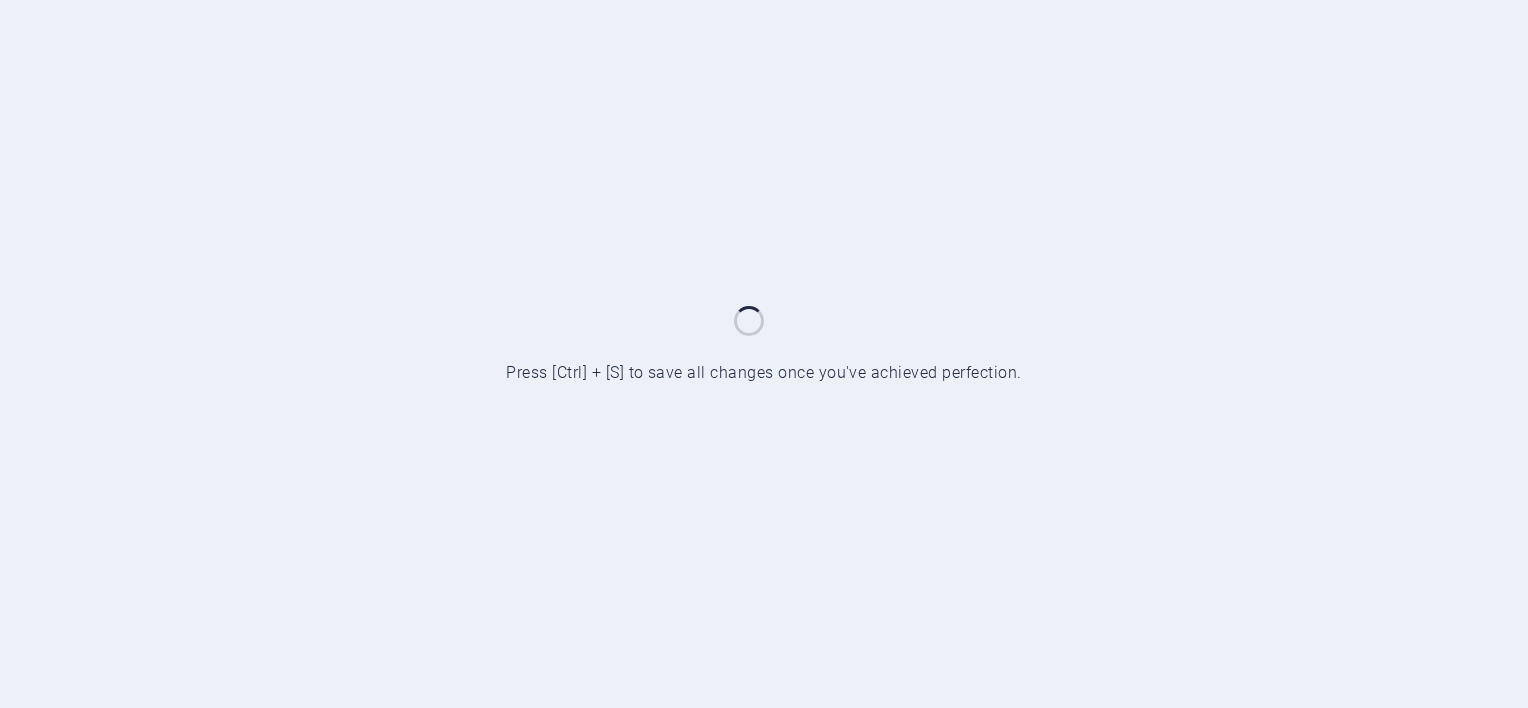 scroll, scrollTop: 0, scrollLeft: 0, axis: both 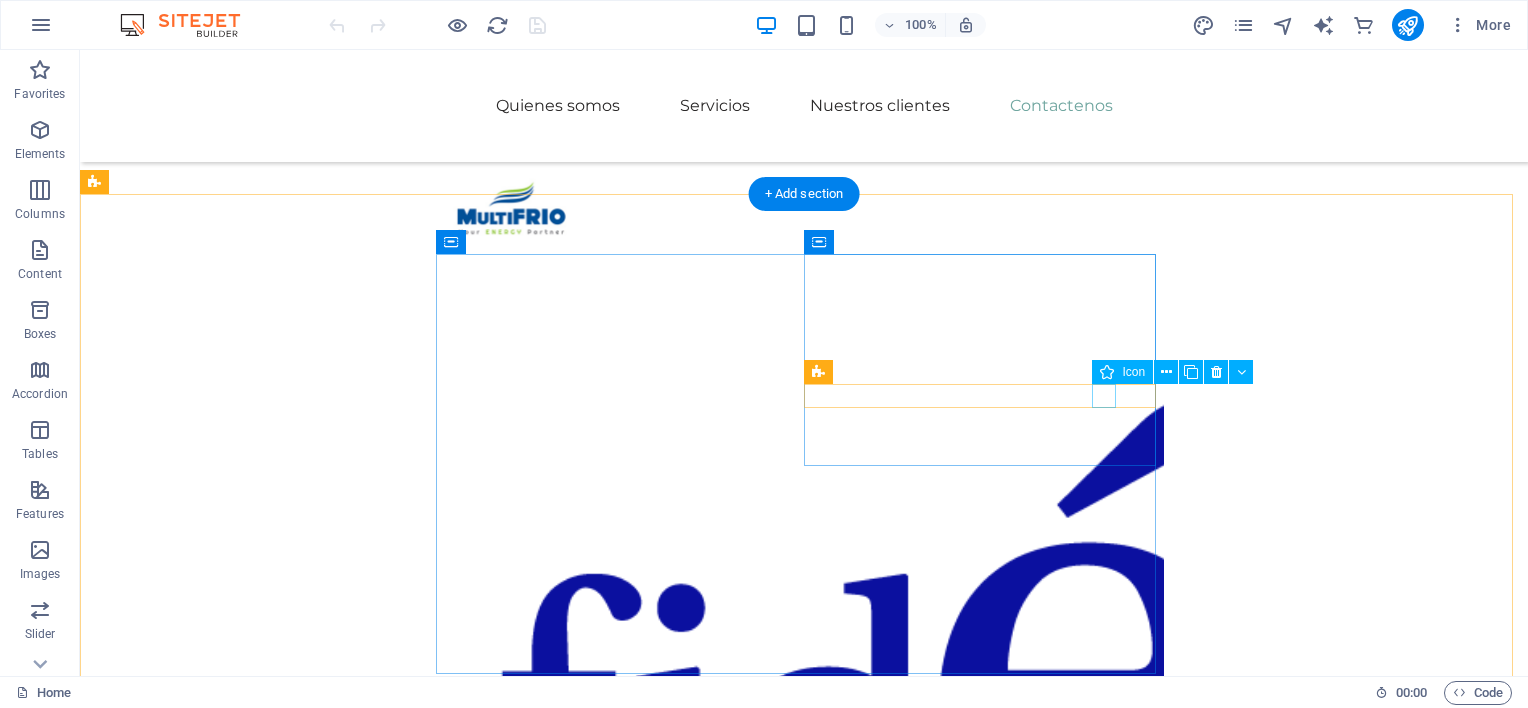 click at bounding box center (620, 5172) 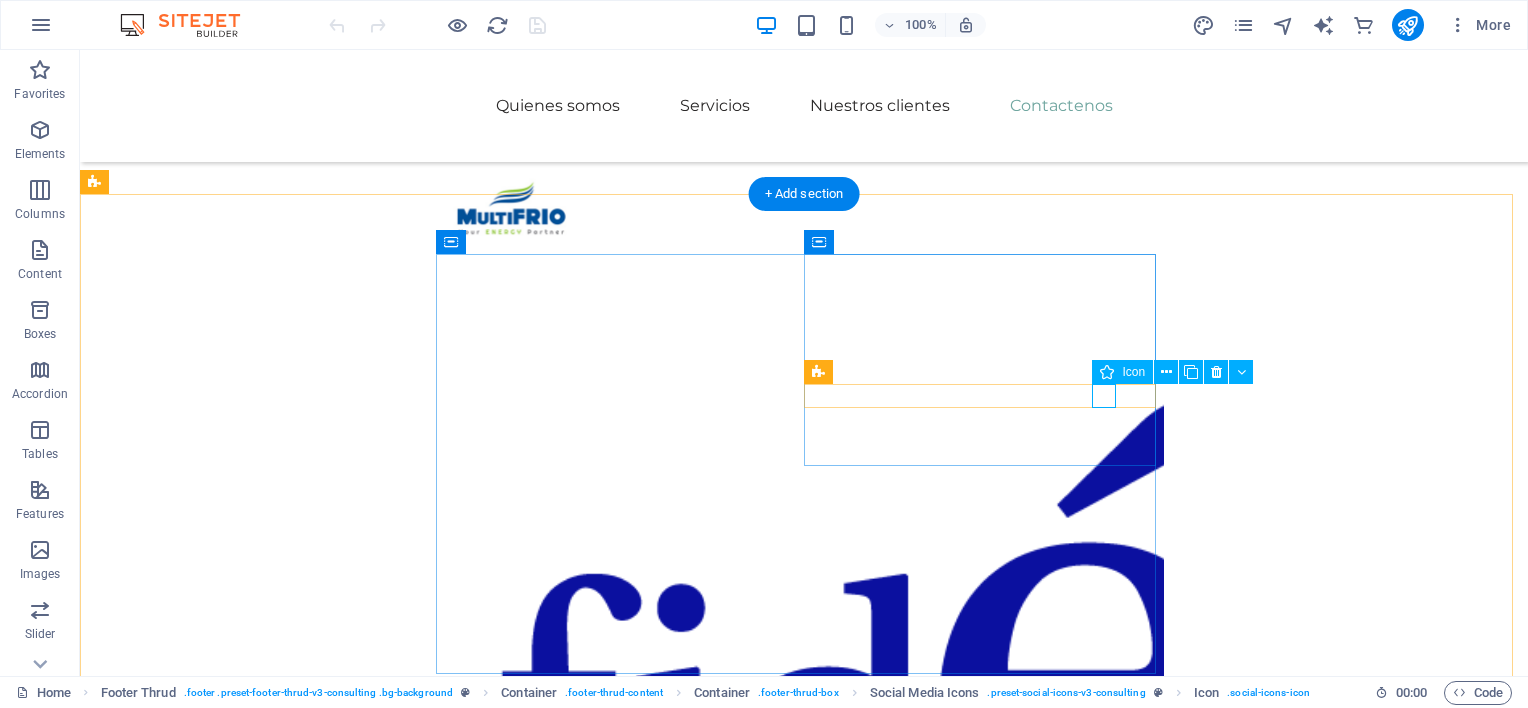 click at bounding box center [620, 5172] 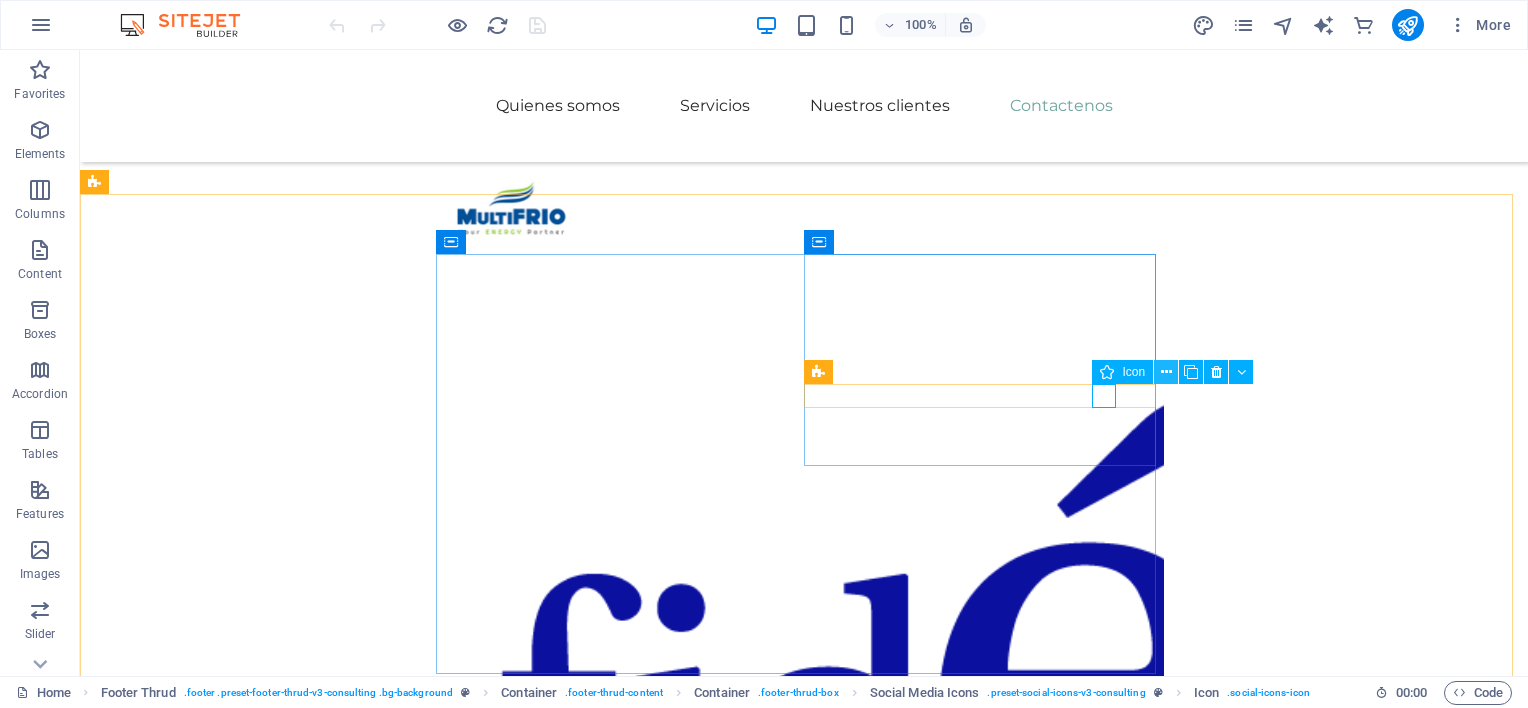 click at bounding box center (1166, 372) 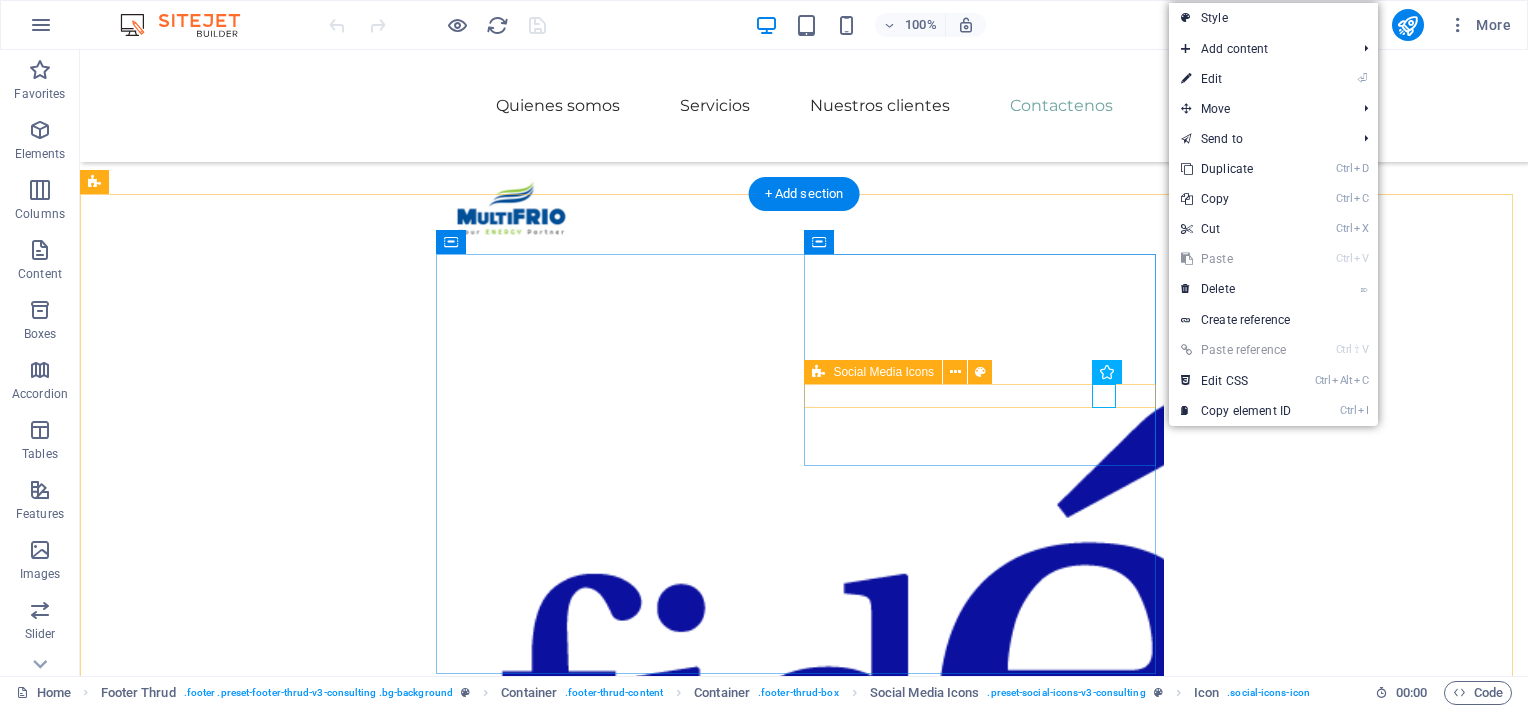 click at bounding box center [620, 5188] 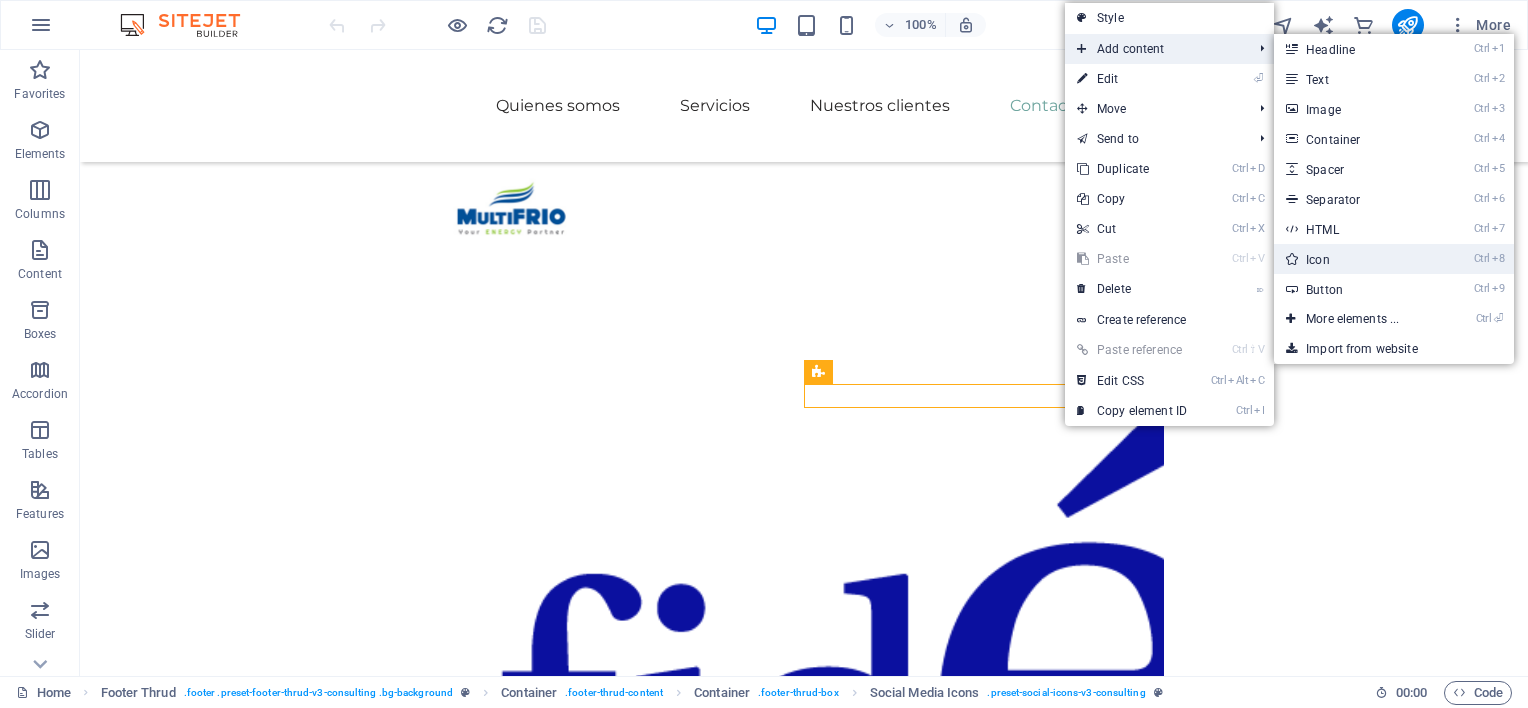 click on "Ctrl 8  Icon" at bounding box center [1356, 259] 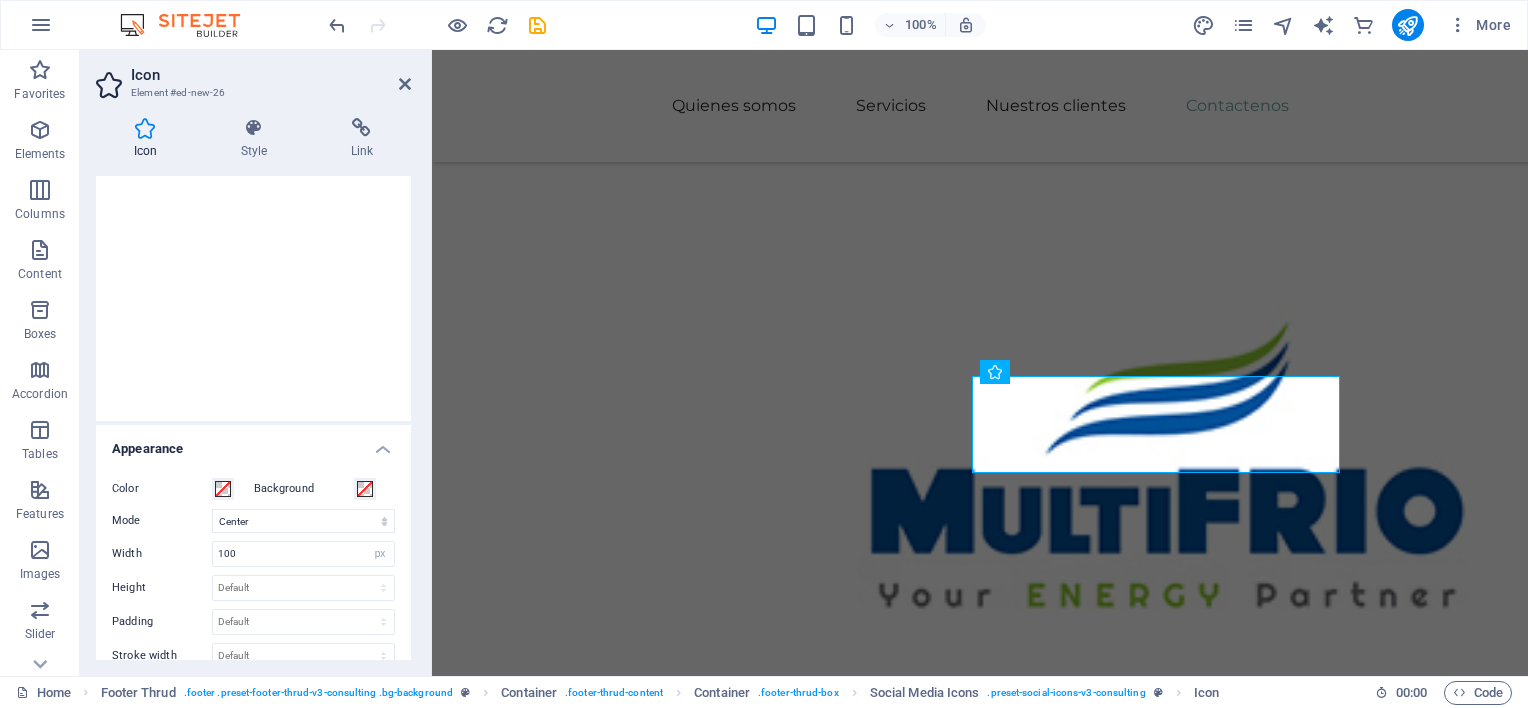 scroll, scrollTop: 0, scrollLeft: 0, axis: both 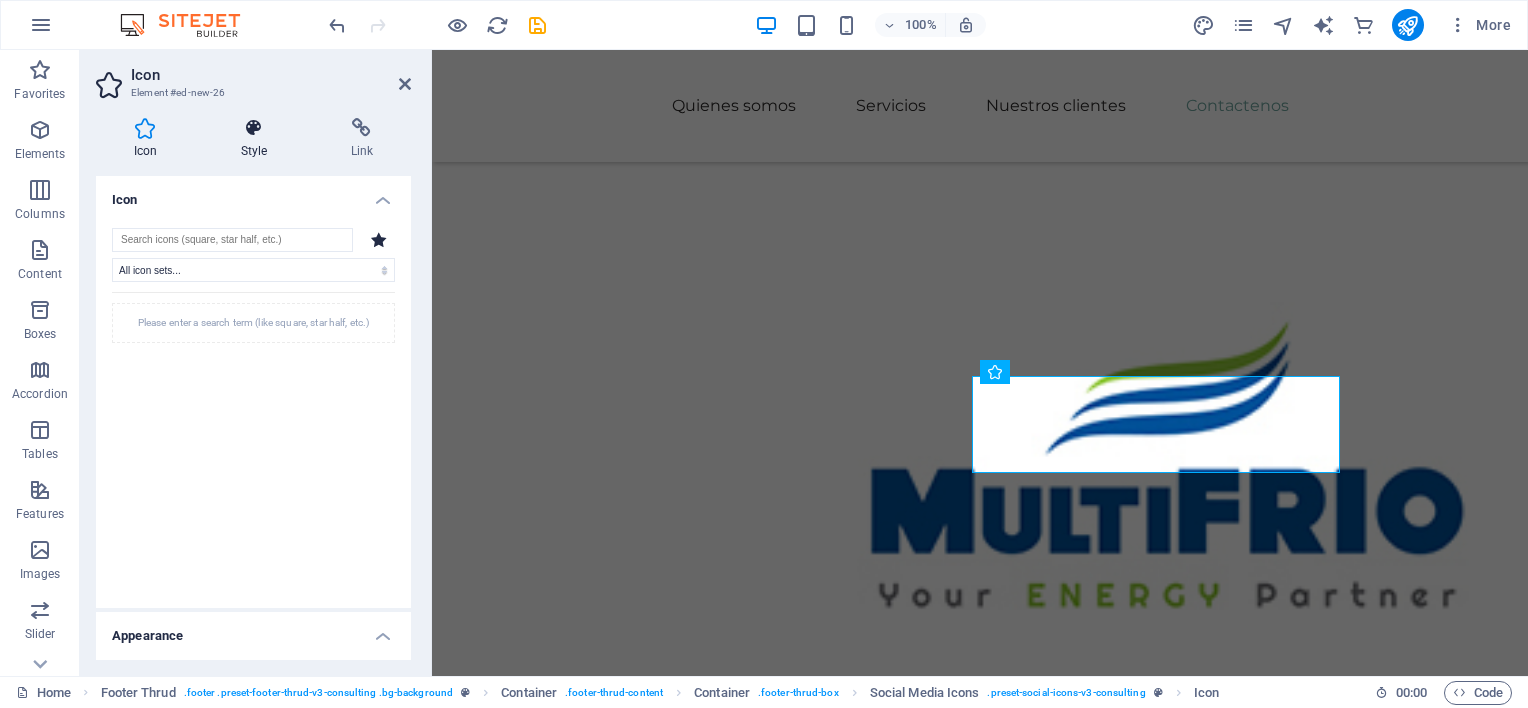 click at bounding box center (254, 128) 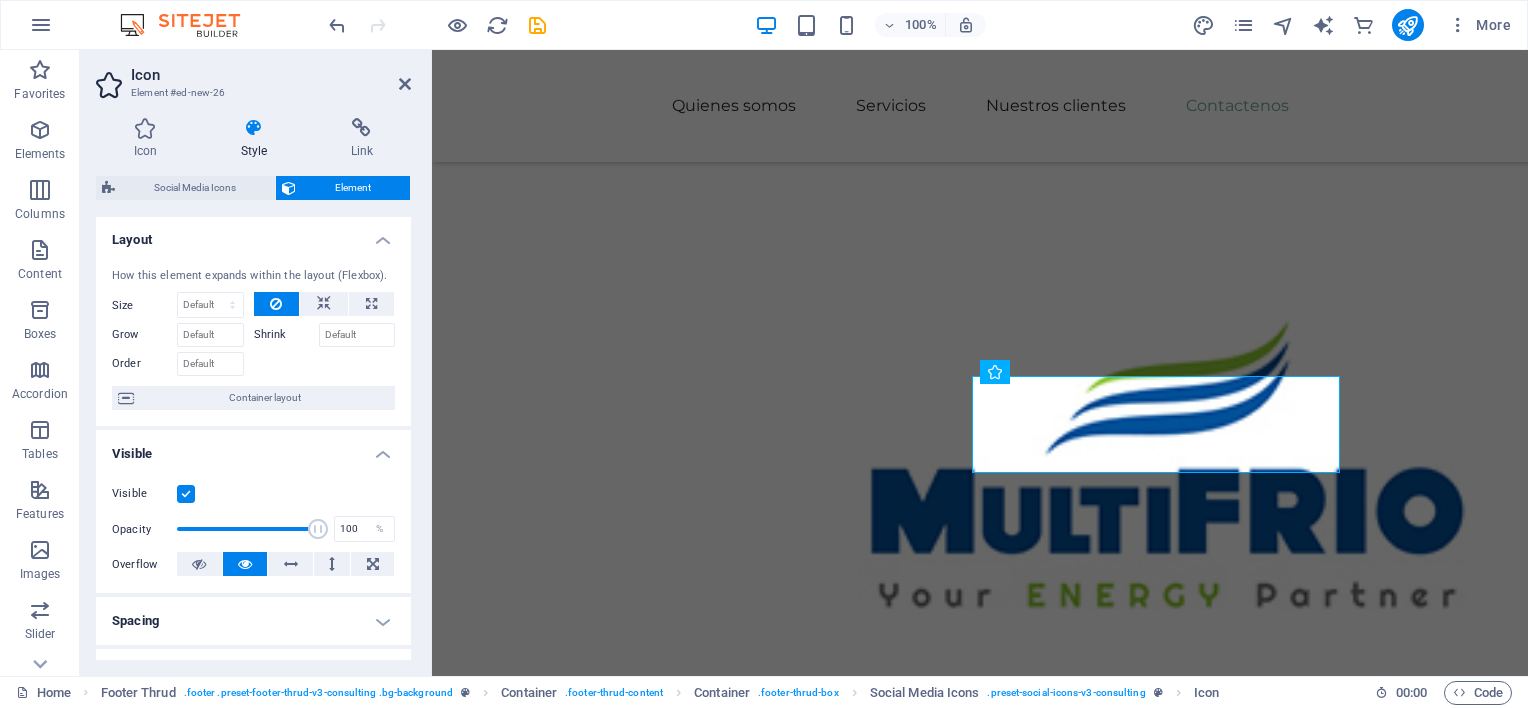 scroll, scrollTop: 0, scrollLeft: 0, axis: both 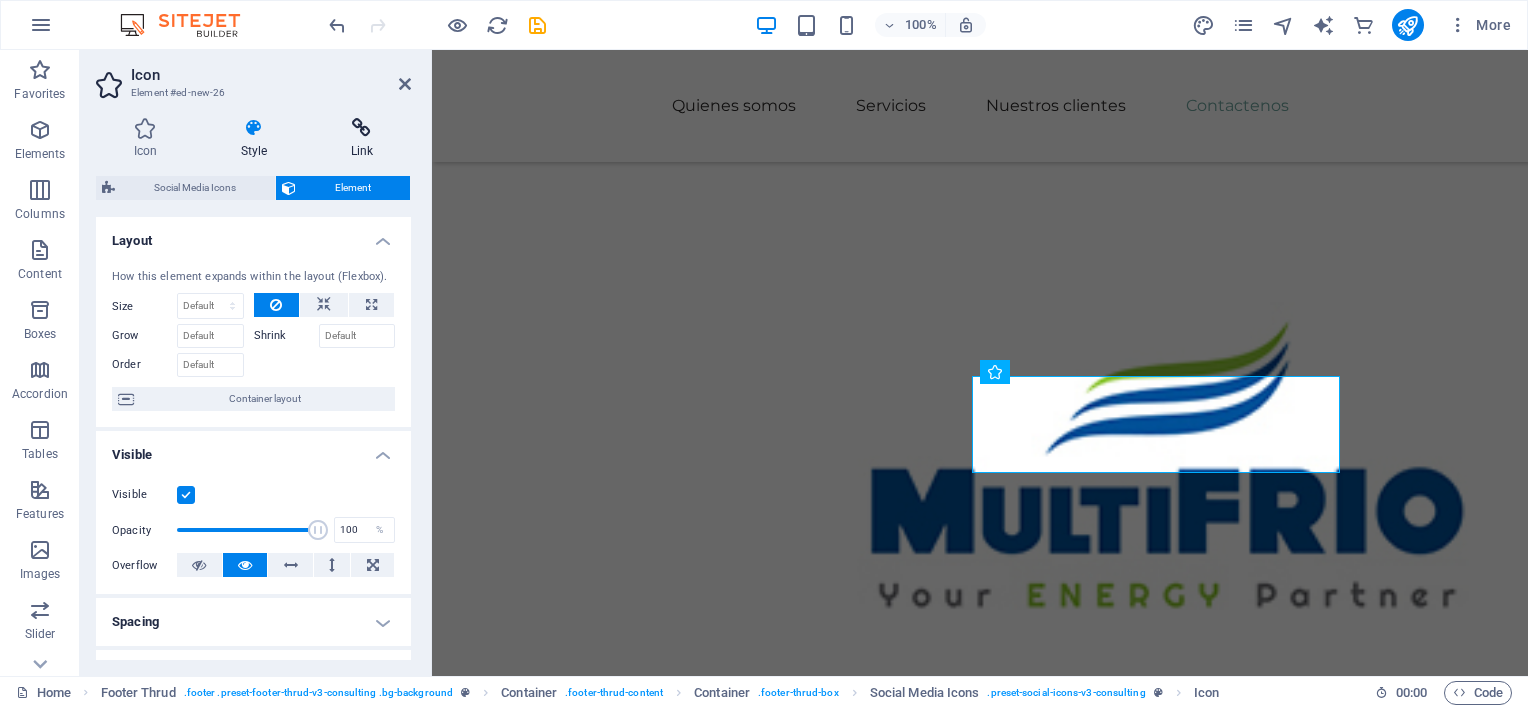 click at bounding box center (362, 128) 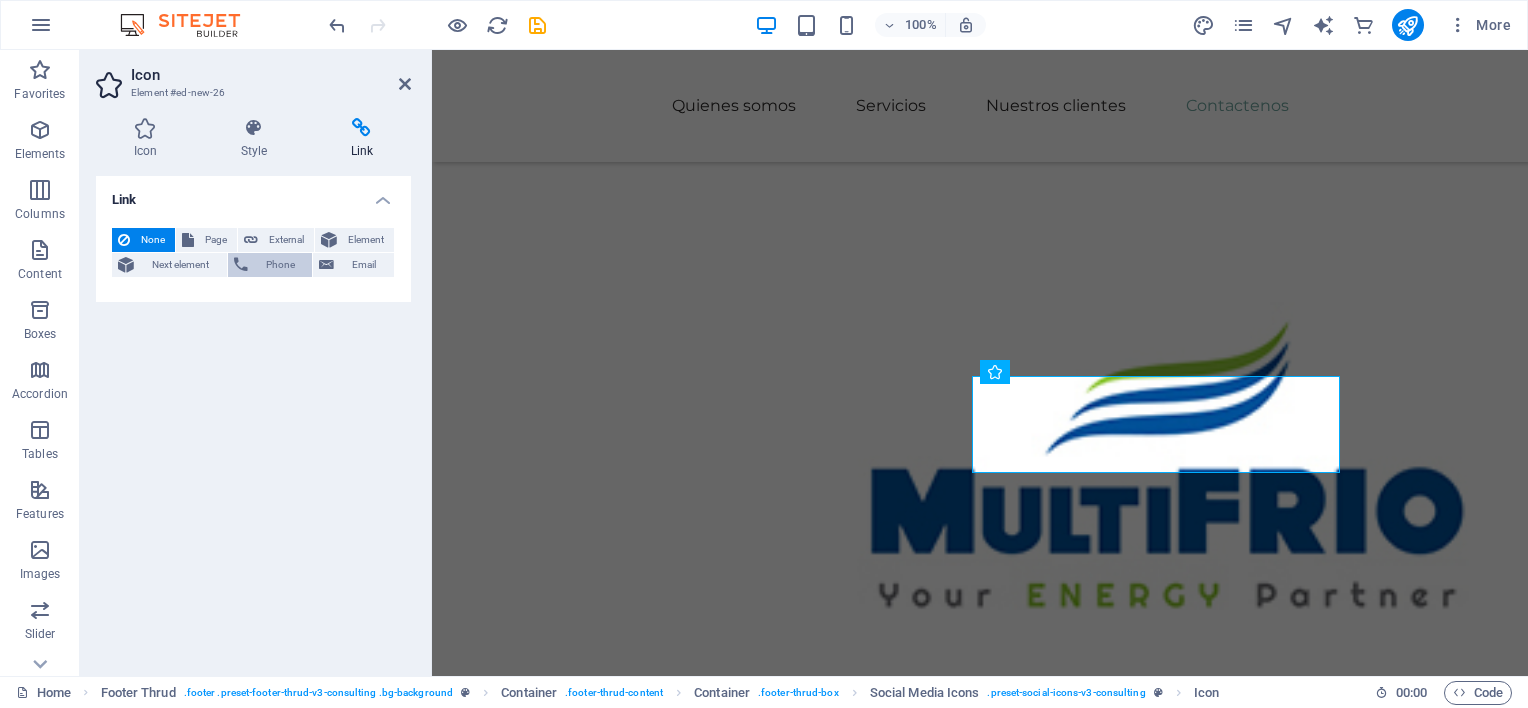 click on "Phone" at bounding box center [280, 265] 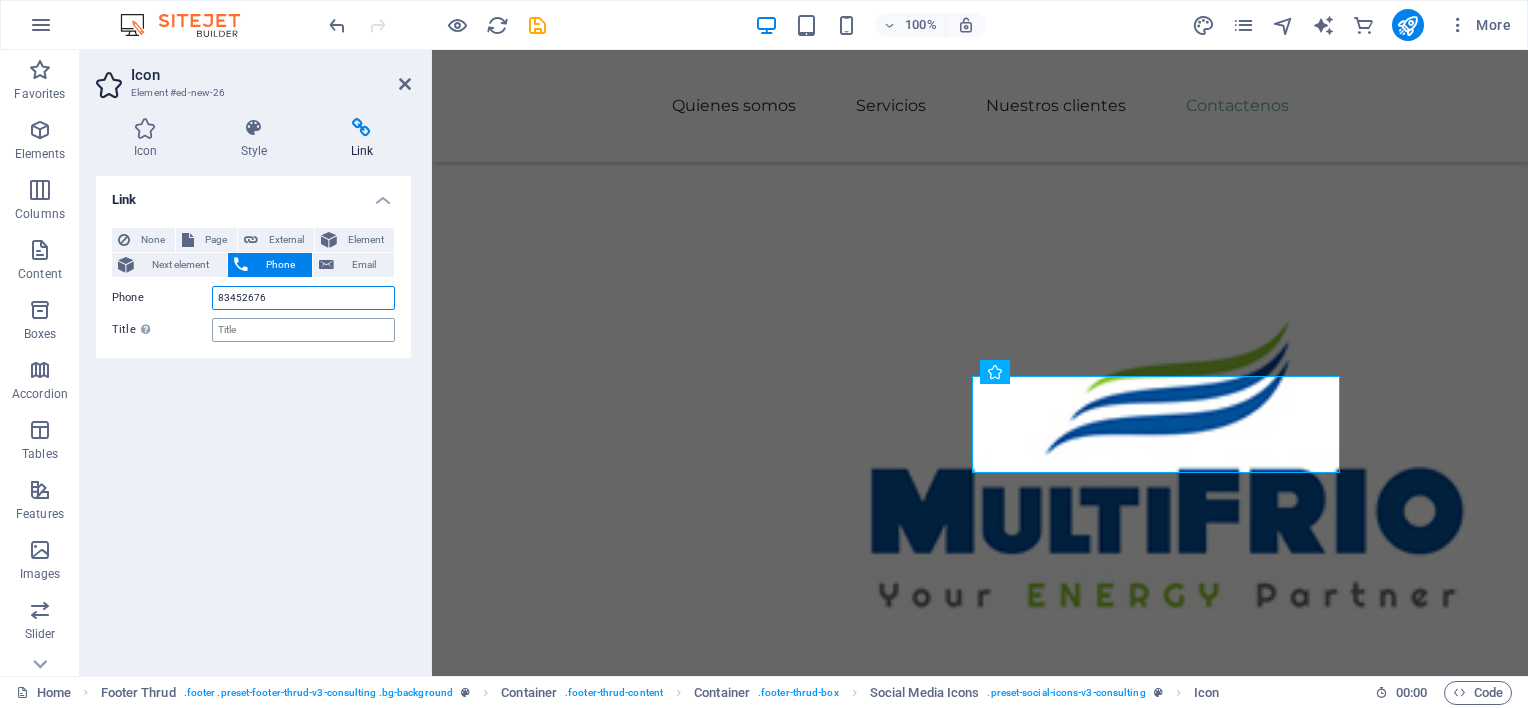 type on "83452676" 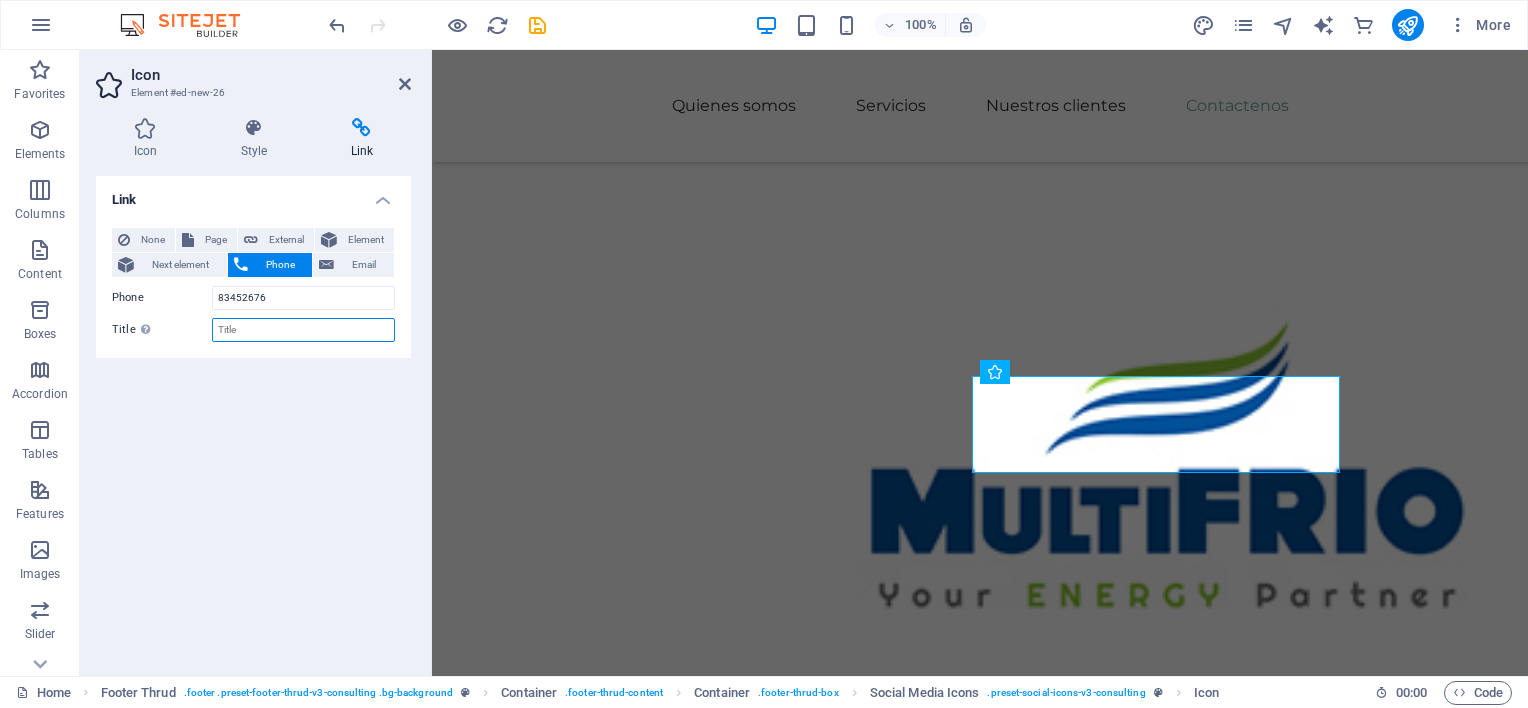 click on "Title Additional link description, should not be the same as the link text. The title is most often shown as a tooltip text when the mouse moves over the element. Leave empty if uncertain." at bounding box center [303, 330] 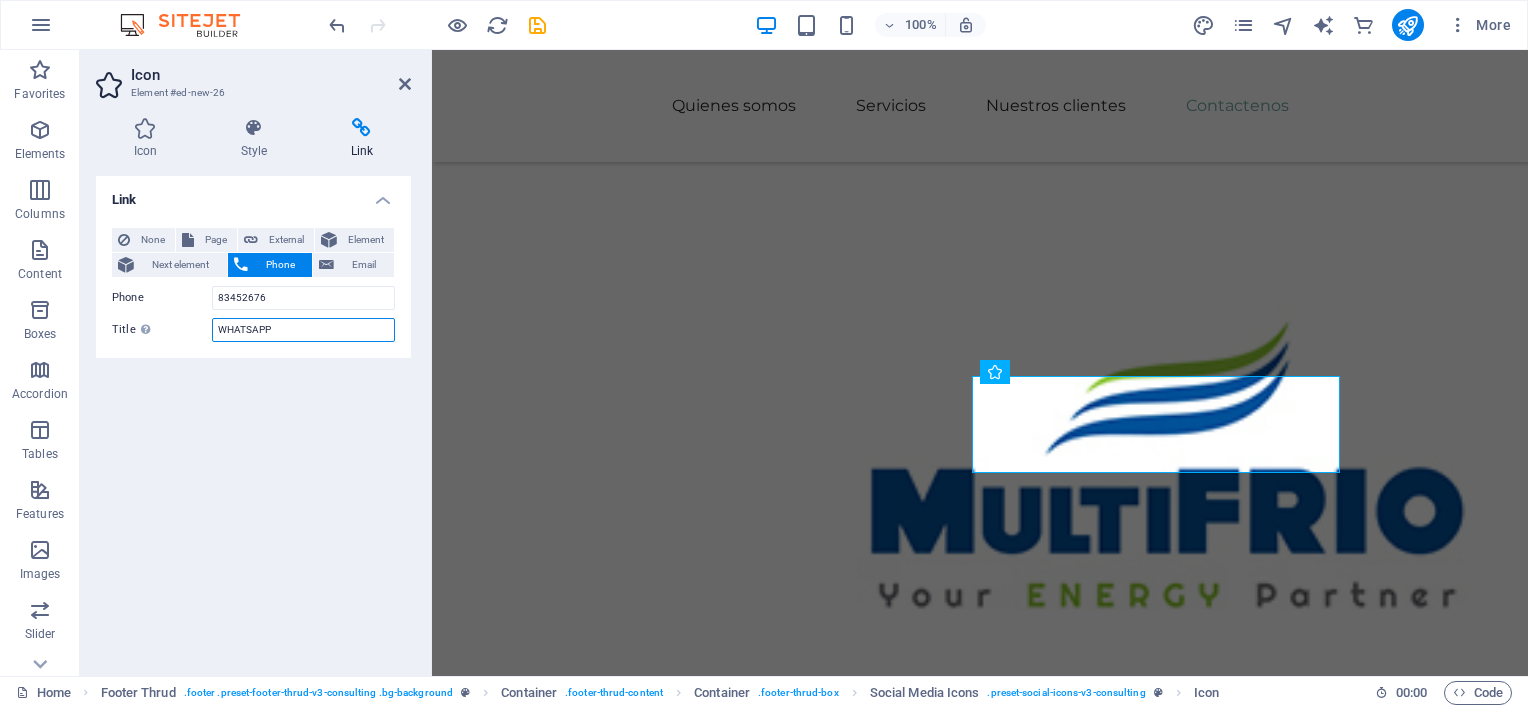 type on "WHATSAPP" 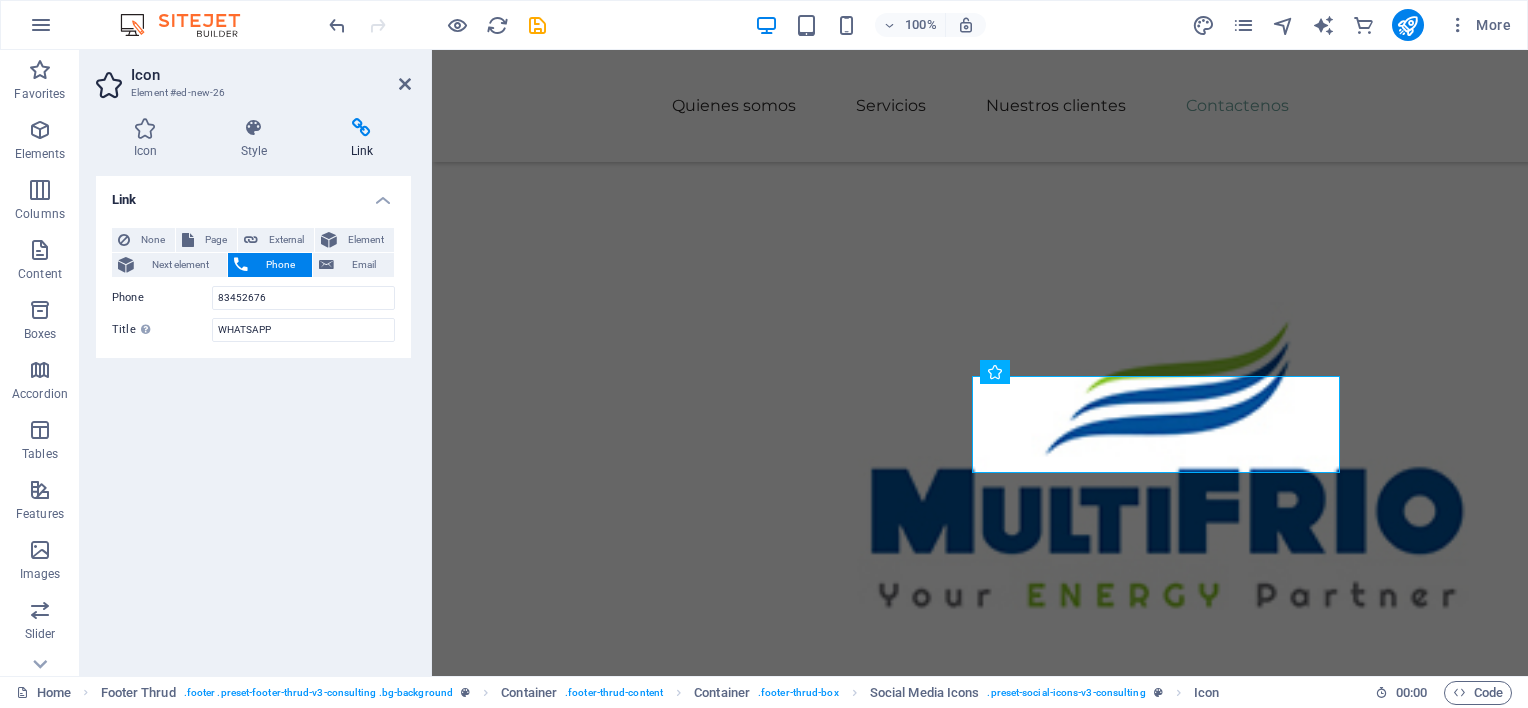 click on "Link None Page External Element Next element Phone Email Page Home Subpage Legal Notice Privacy Element
URL Phone 83452676 Email Link target New tab Same tab Overlay Title Additional link description, should not be the same as the link text. The title is most often shown as a tooltip text when the mouse moves over the element. Leave empty if uncertain. WHATSAPP Relationship Sets the  relationship of this link to the link target . For example, the value "nofollow" instructs search engines not to follow the link. Can be left empty. alternate author bookmark external help license next nofollow noreferrer noopener prev search tag" at bounding box center (253, 418) 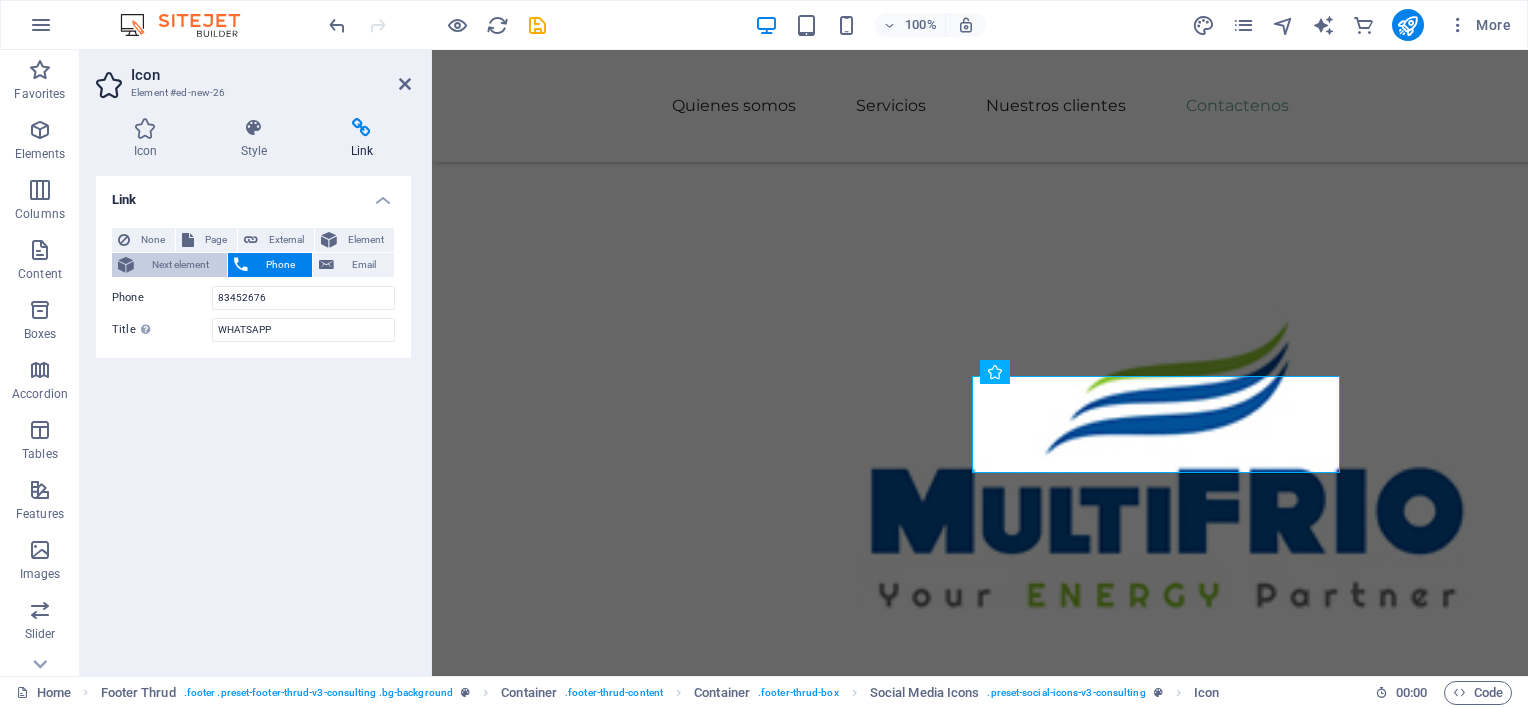 click on "Next element" at bounding box center [180, 265] 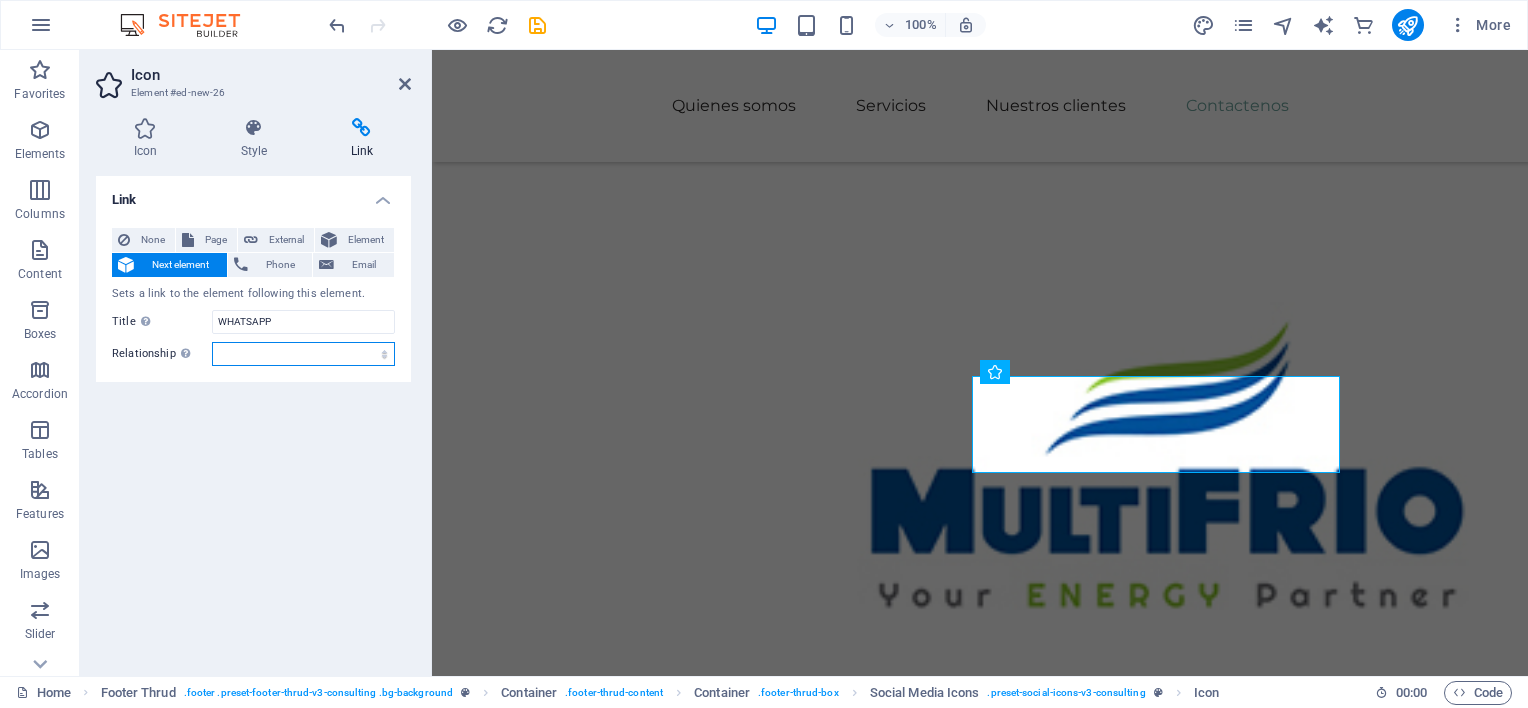 click on "alternate author bookmark external help license next nofollow noreferrer noopener prev search tag" at bounding box center [303, 354] 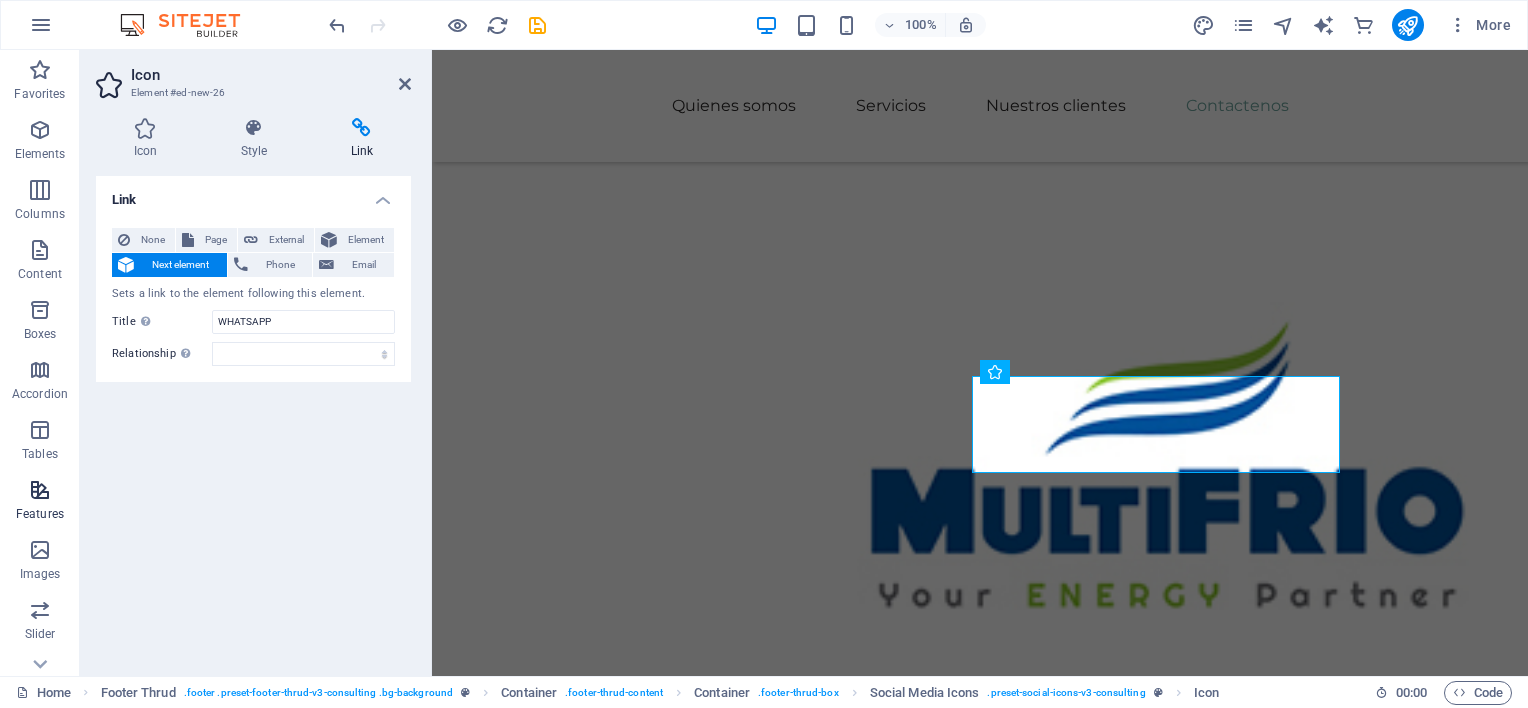 click on "Features" at bounding box center [40, 502] 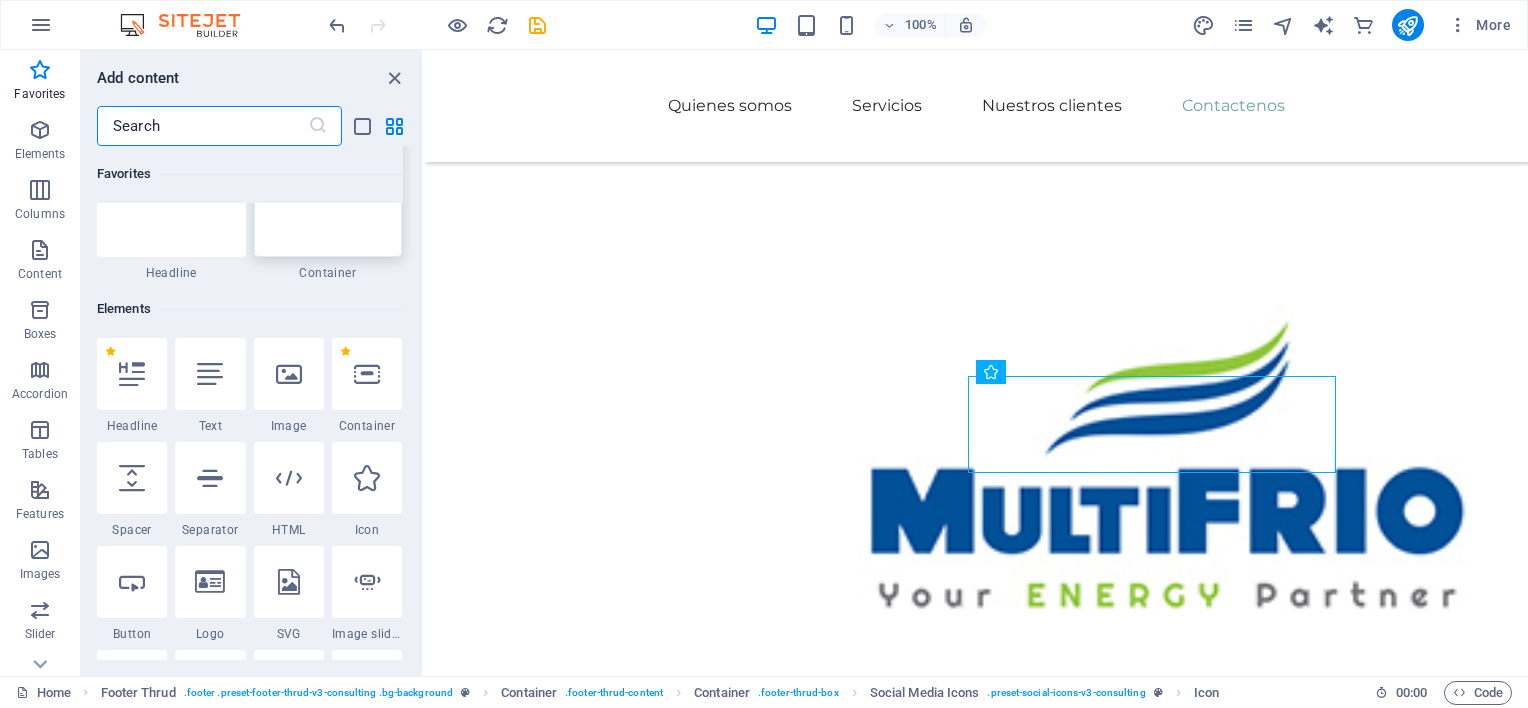 scroll, scrollTop: 200, scrollLeft: 0, axis: vertical 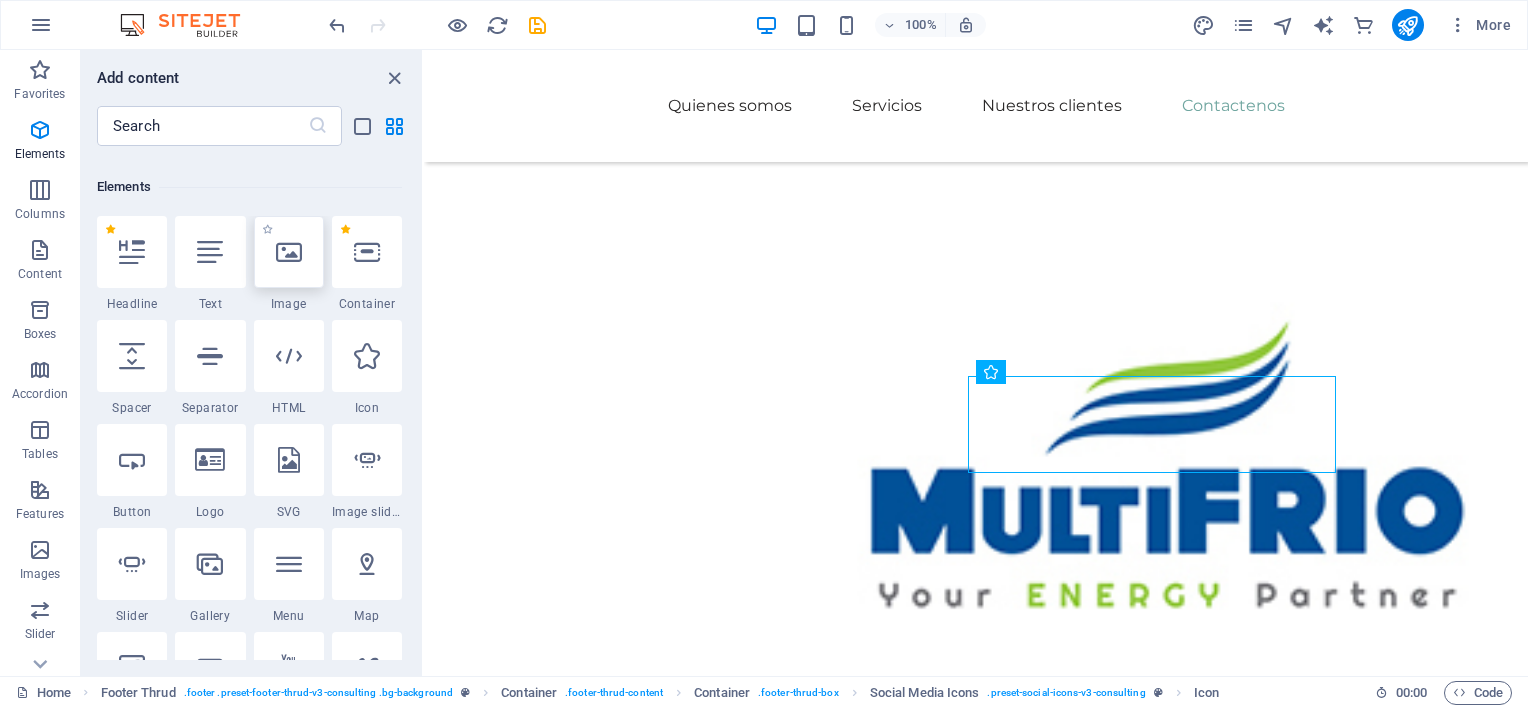 click at bounding box center [289, 252] 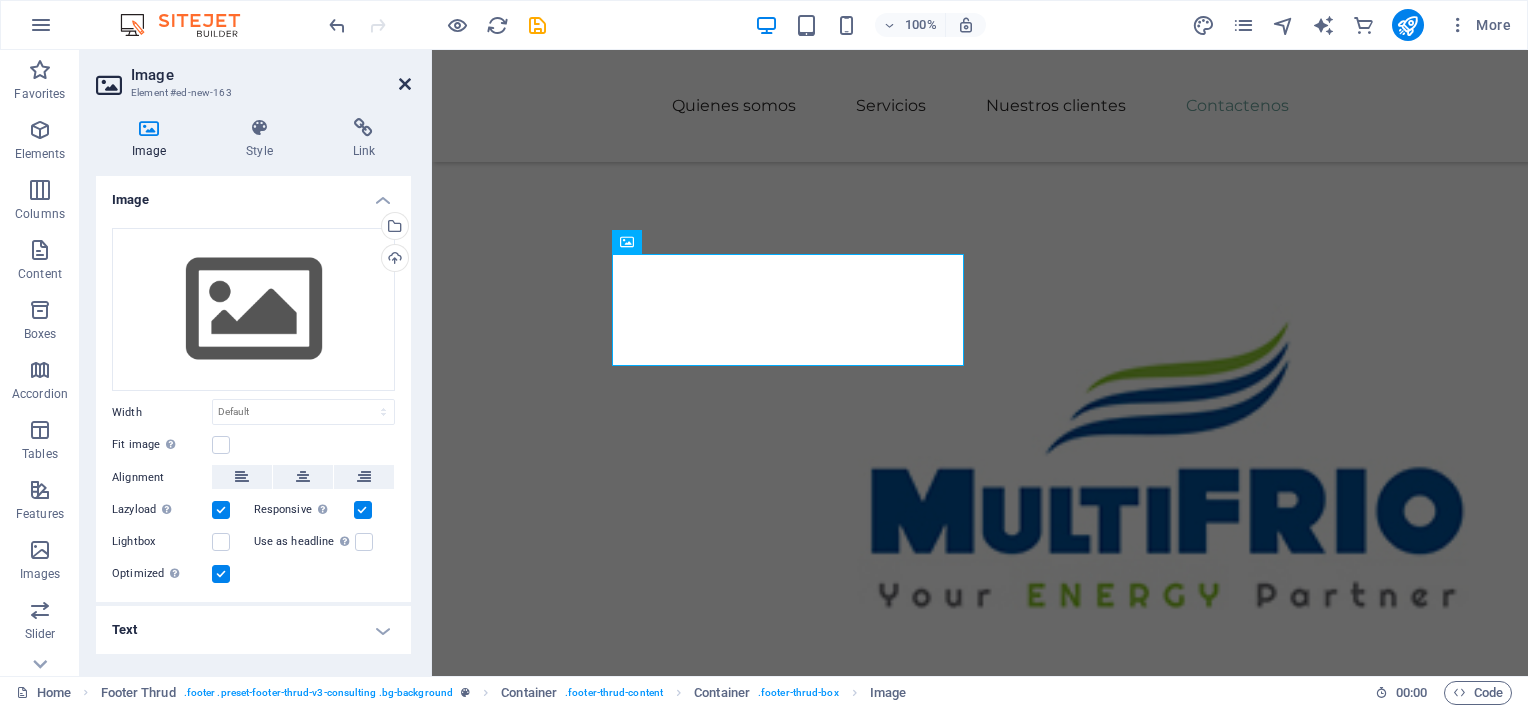 drag, startPoint x: 404, startPoint y: 81, endPoint x: 344, endPoint y: 50, distance: 67.53518 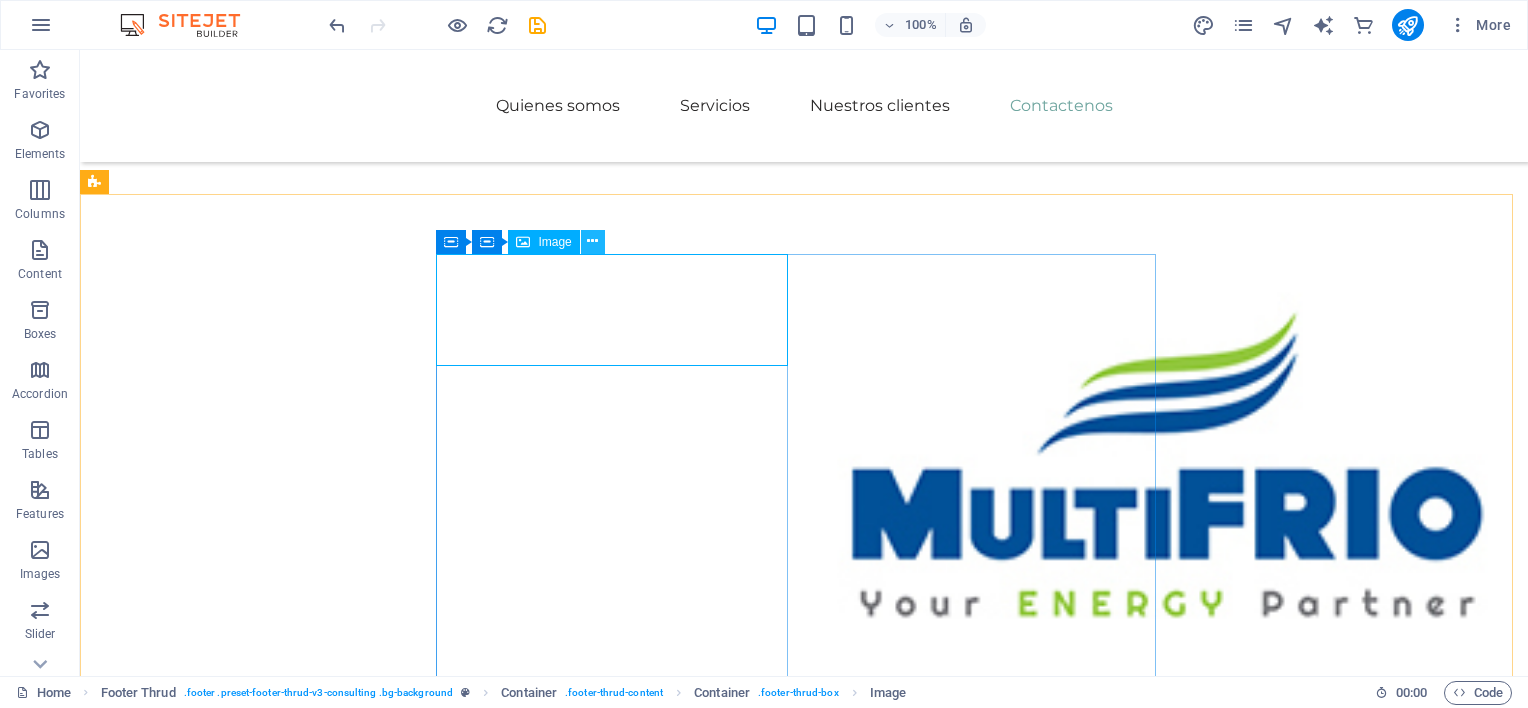 click at bounding box center [592, 241] 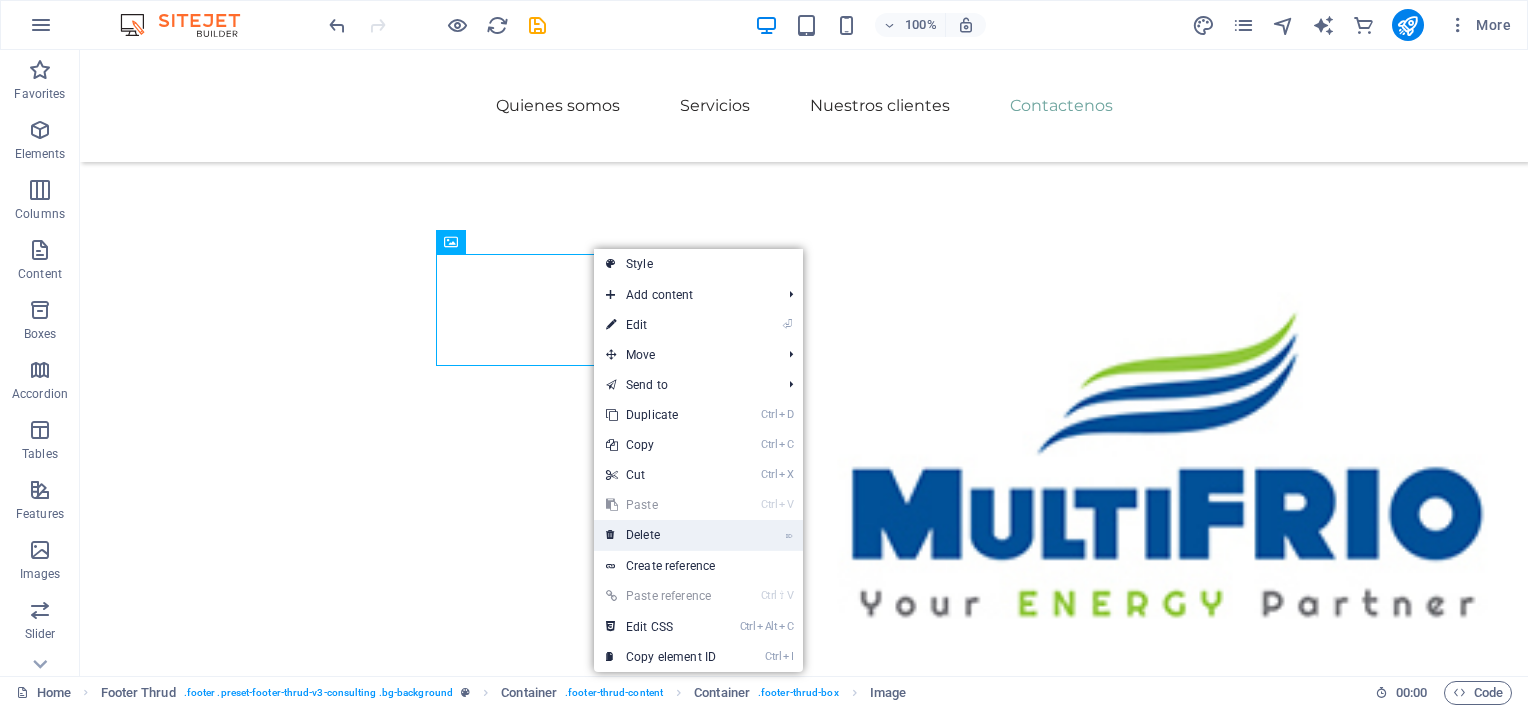 click on "⌦  Delete" at bounding box center (661, 535) 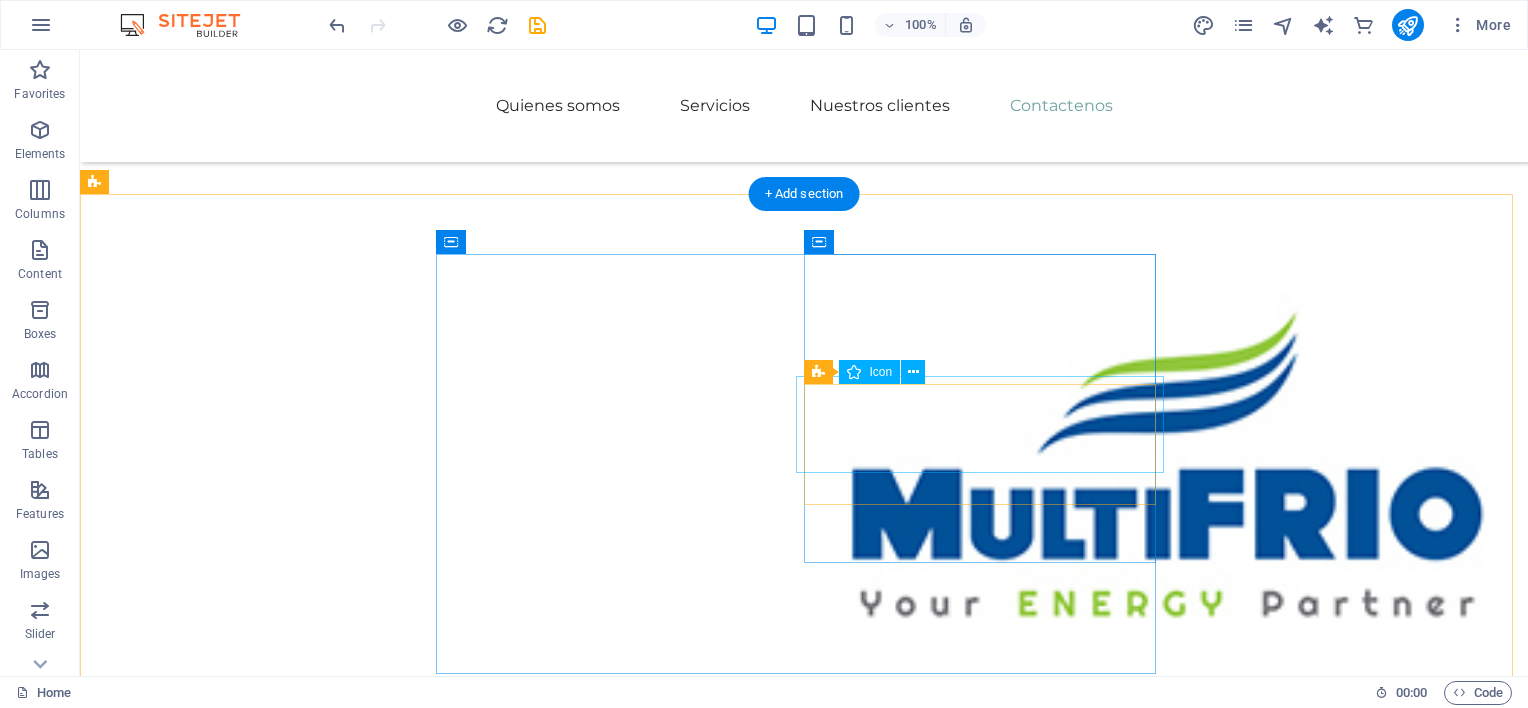 click at bounding box center (620, 5203) 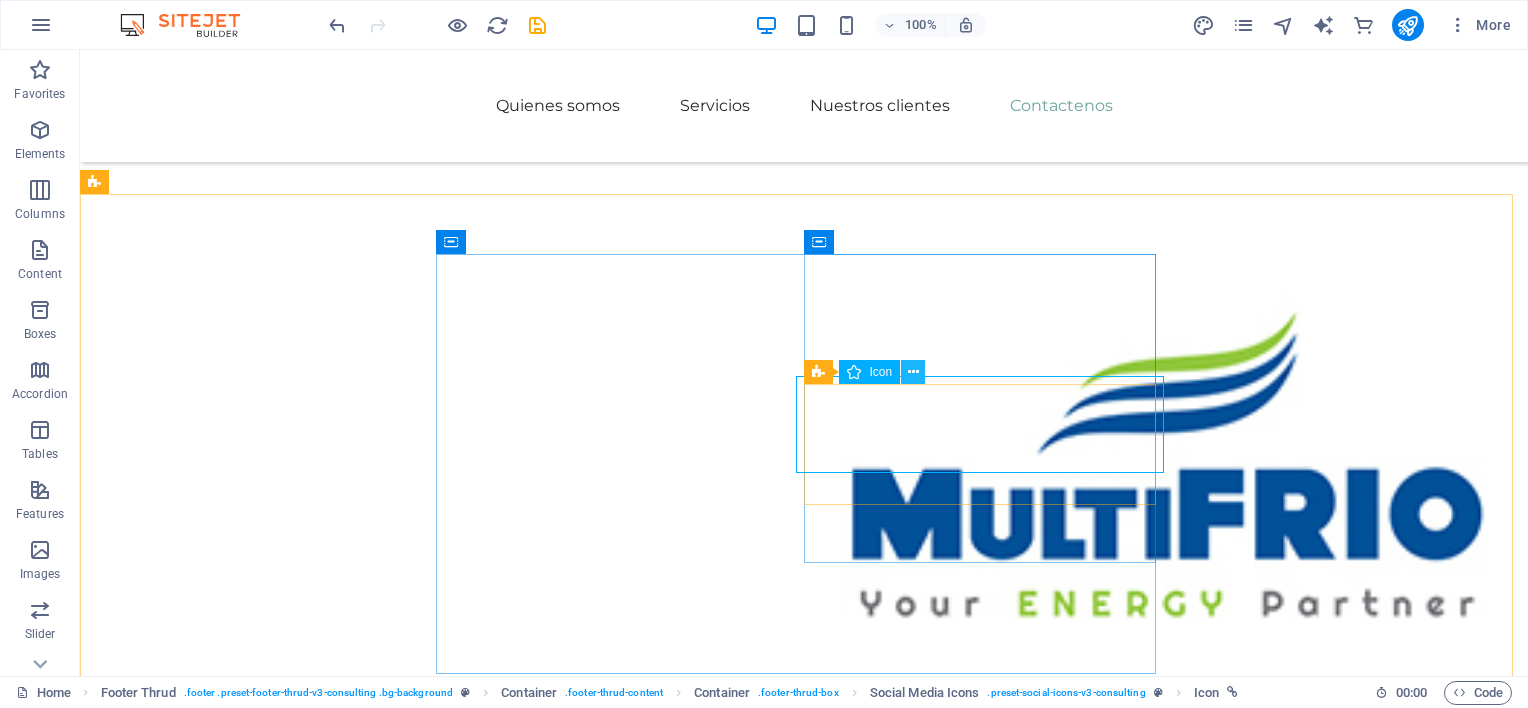 click at bounding box center [913, 372] 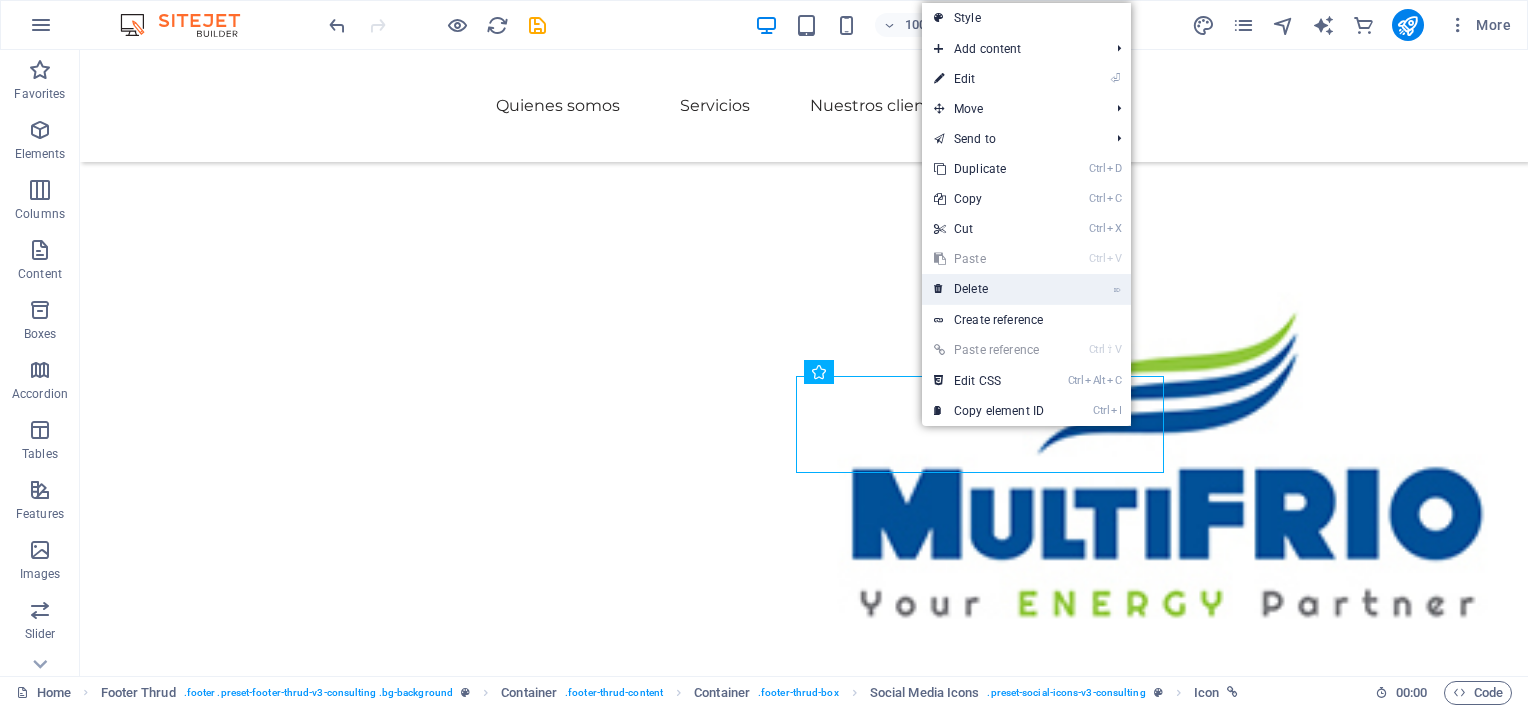 click on "⌦  Delete" at bounding box center [989, 289] 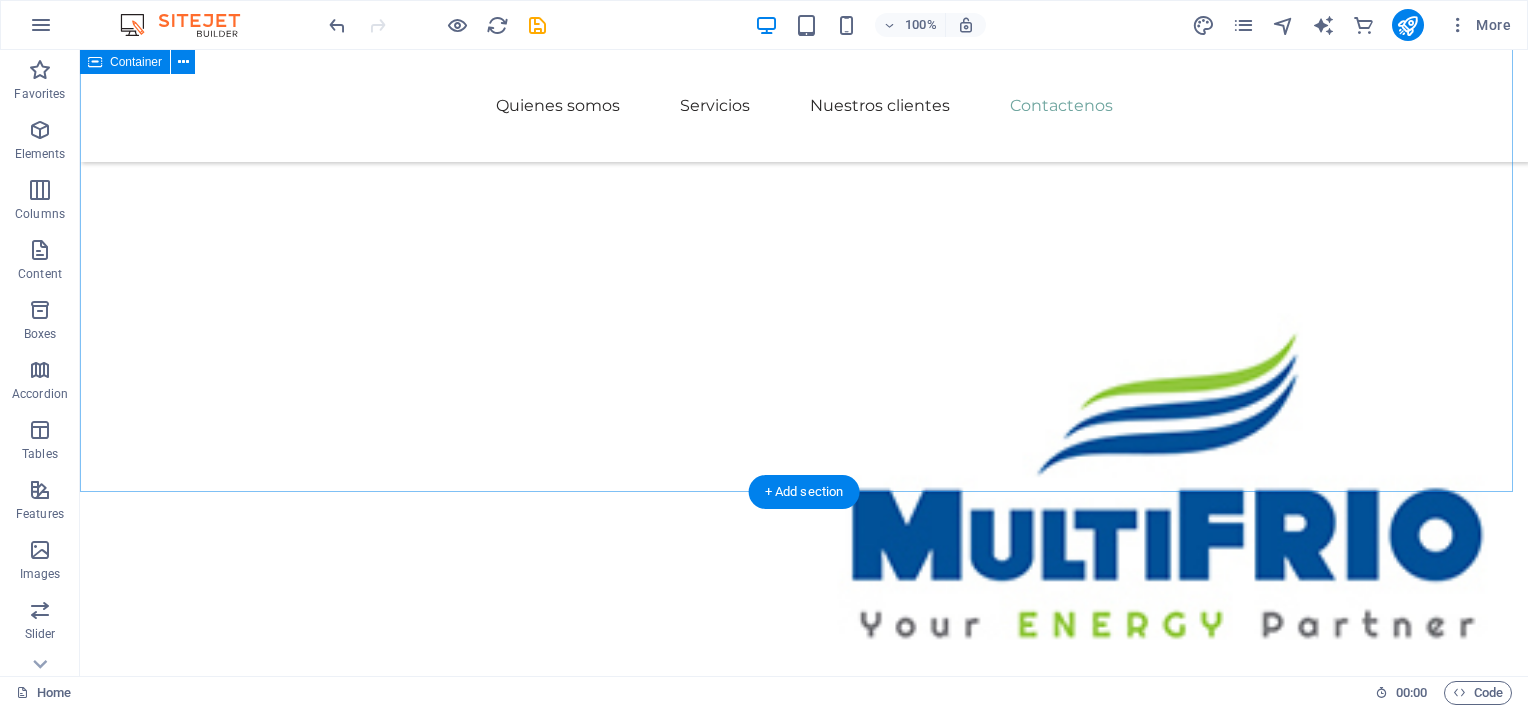 scroll, scrollTop: 4769, scrollLeft: 0, axis: vertical 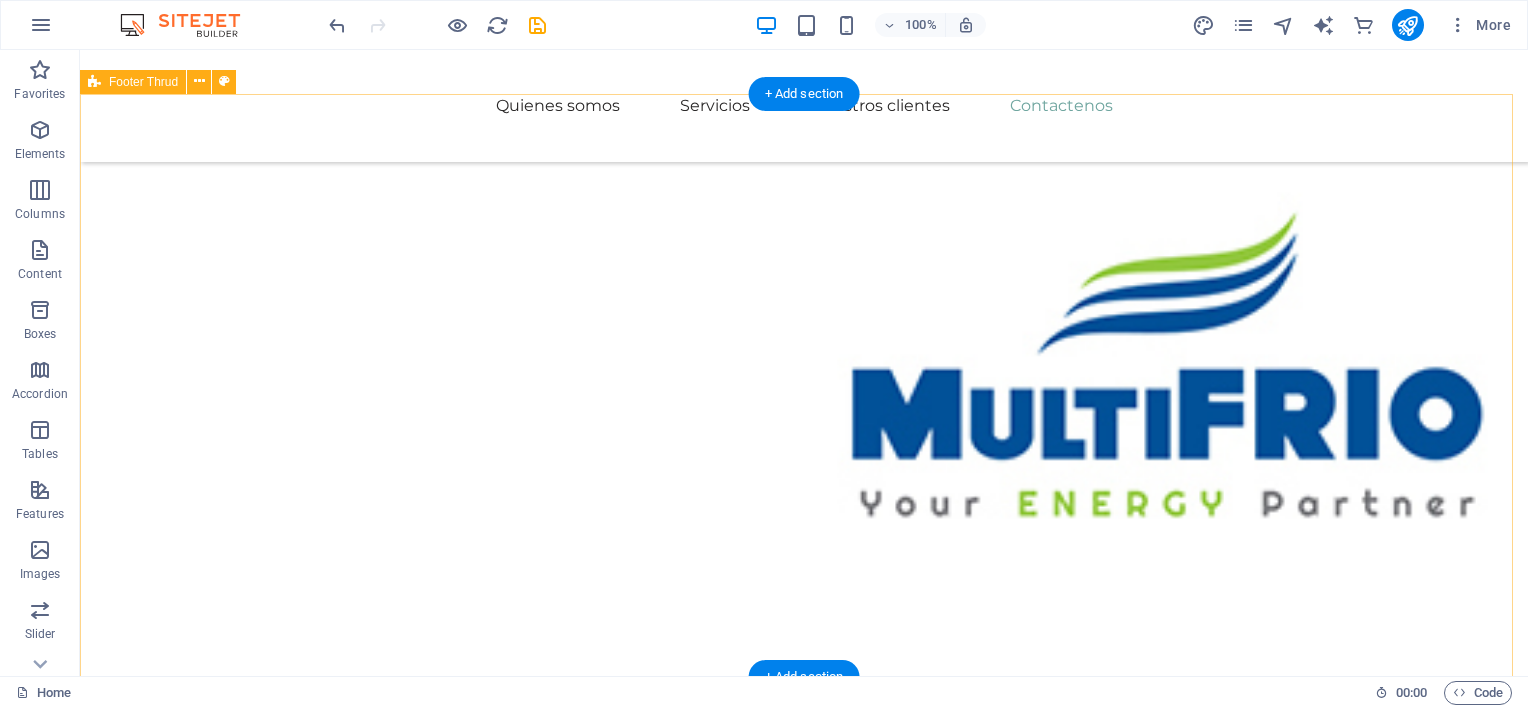 click on "[DEMOGRAPHIC_DATA] en nuestro potencial para ser la solución a sus necesidades.             Búscanos en nuestras redes:
Privacy Policy Terms of Service   [DOMAIN_NAME]" at bounding box center (804, 4860) 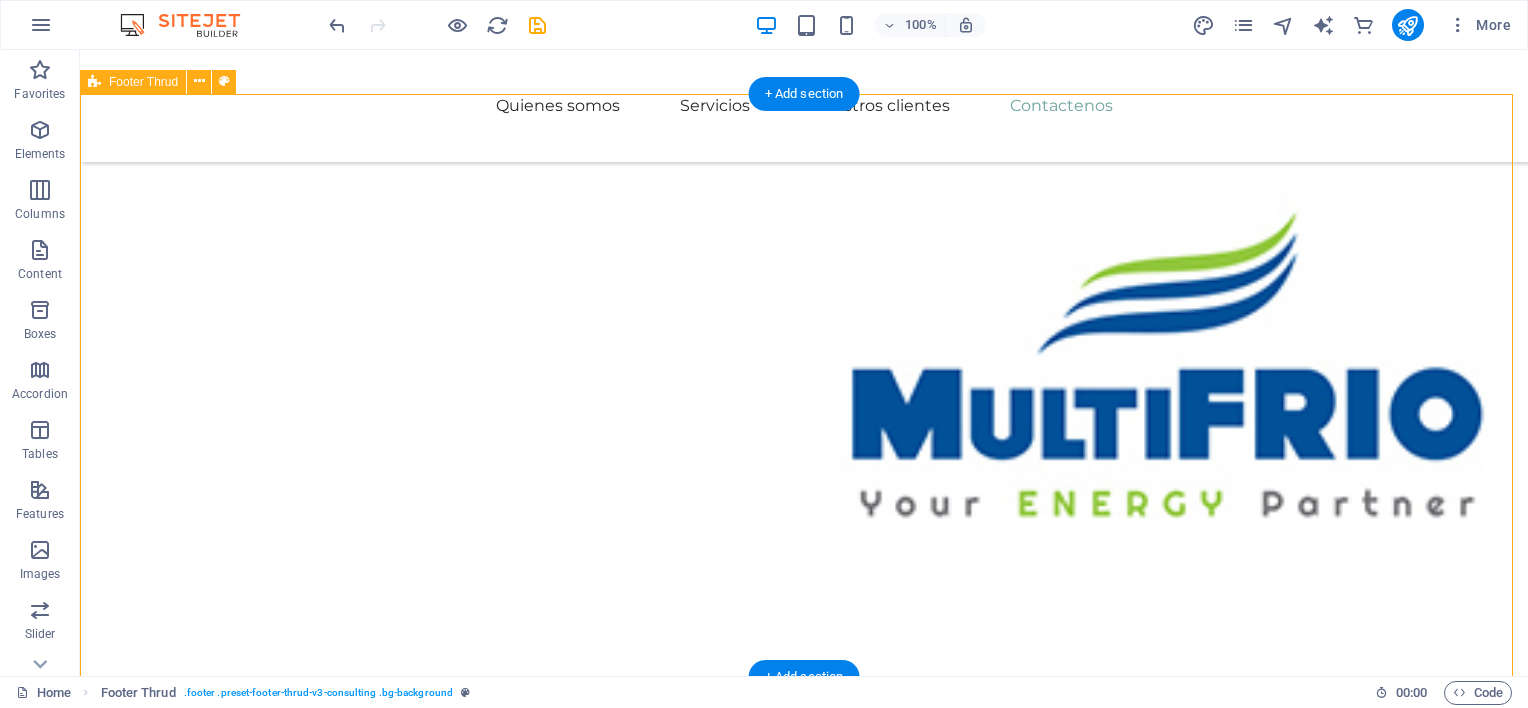click on "[DEMOGRAPHIC_DATA] en nuestro potencial para ser la solución a sus necesidades.             Búscanos en nuestras redes:
Privacy Policy Terms of Service   [DOMAIN_NAME]" at bounding box center [804, 4860] 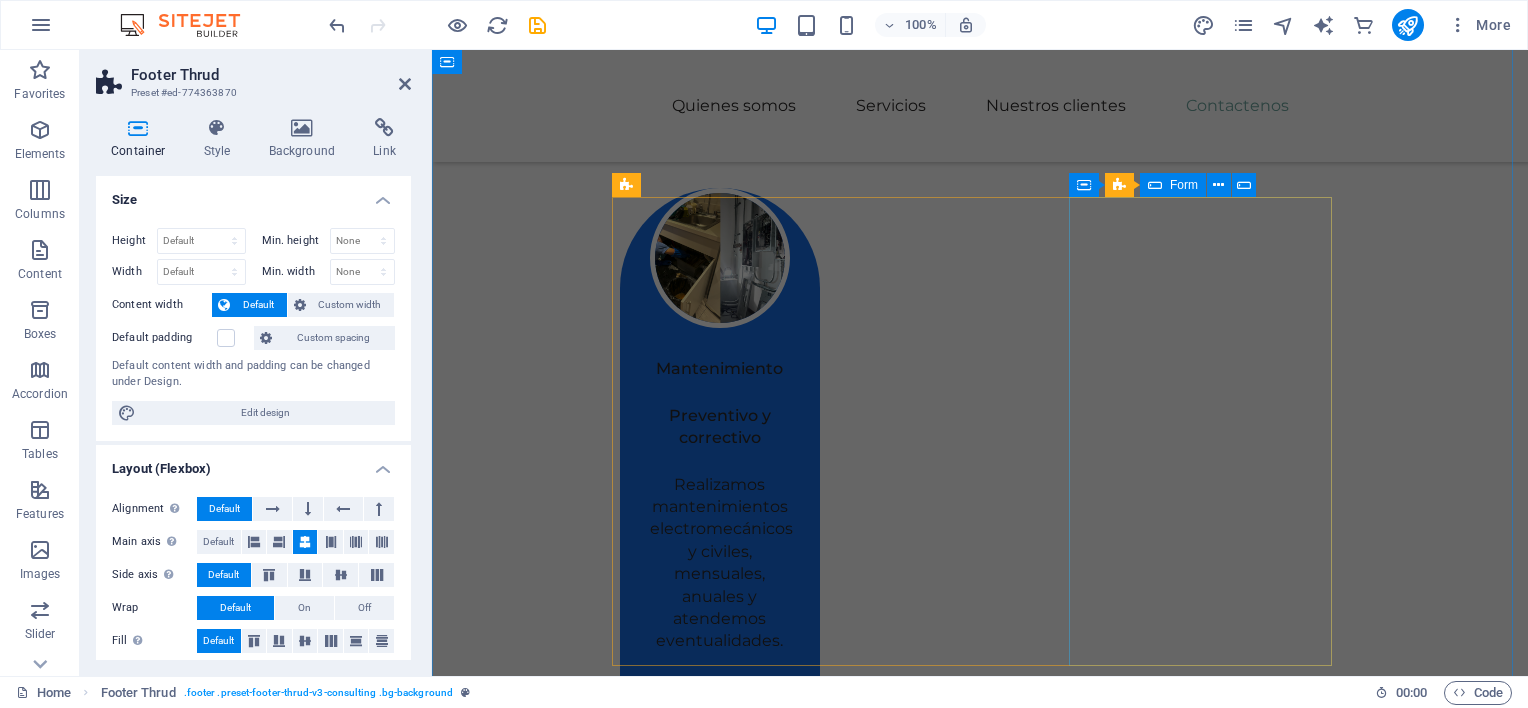 scroll, scrollTop: 3769, scrollLeft: 0, axis: vertical 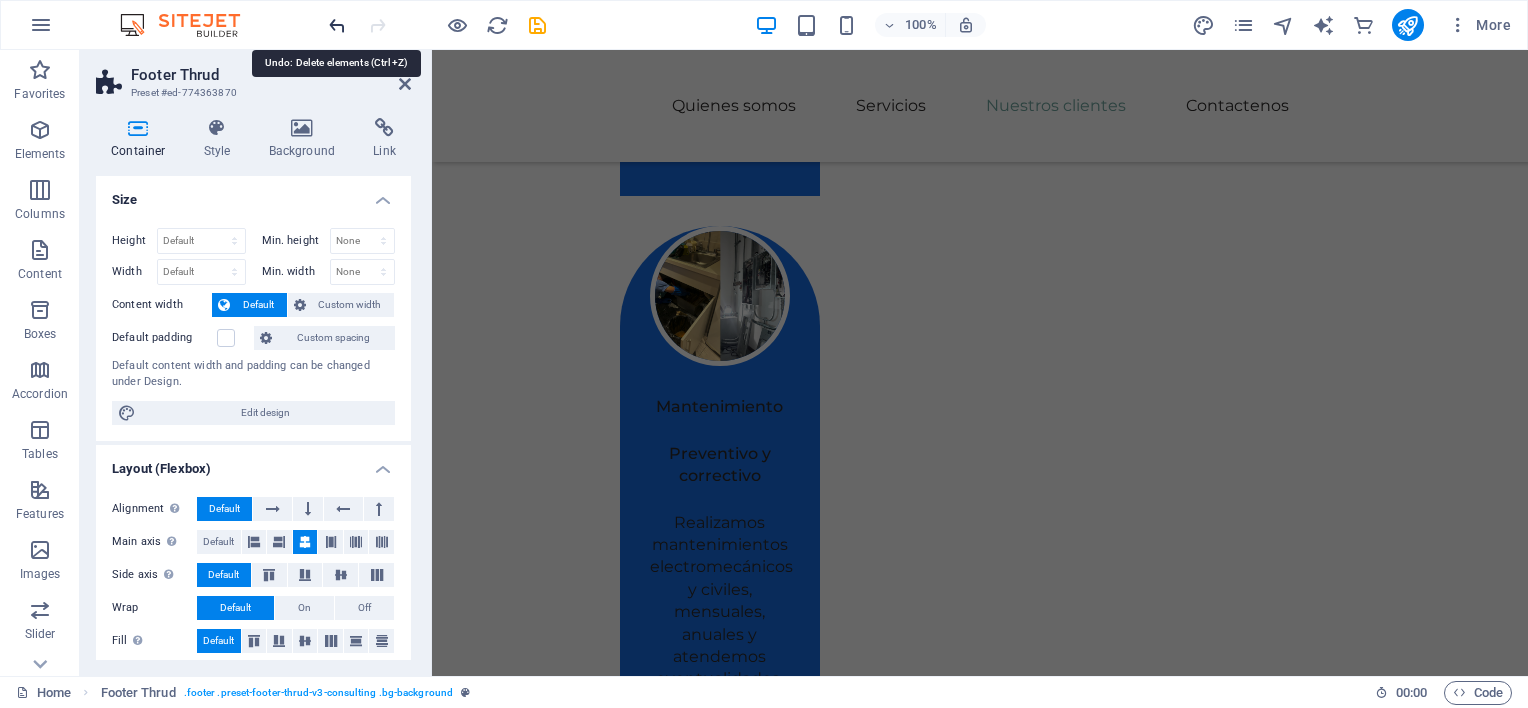 click at bounding box center [337, 25] 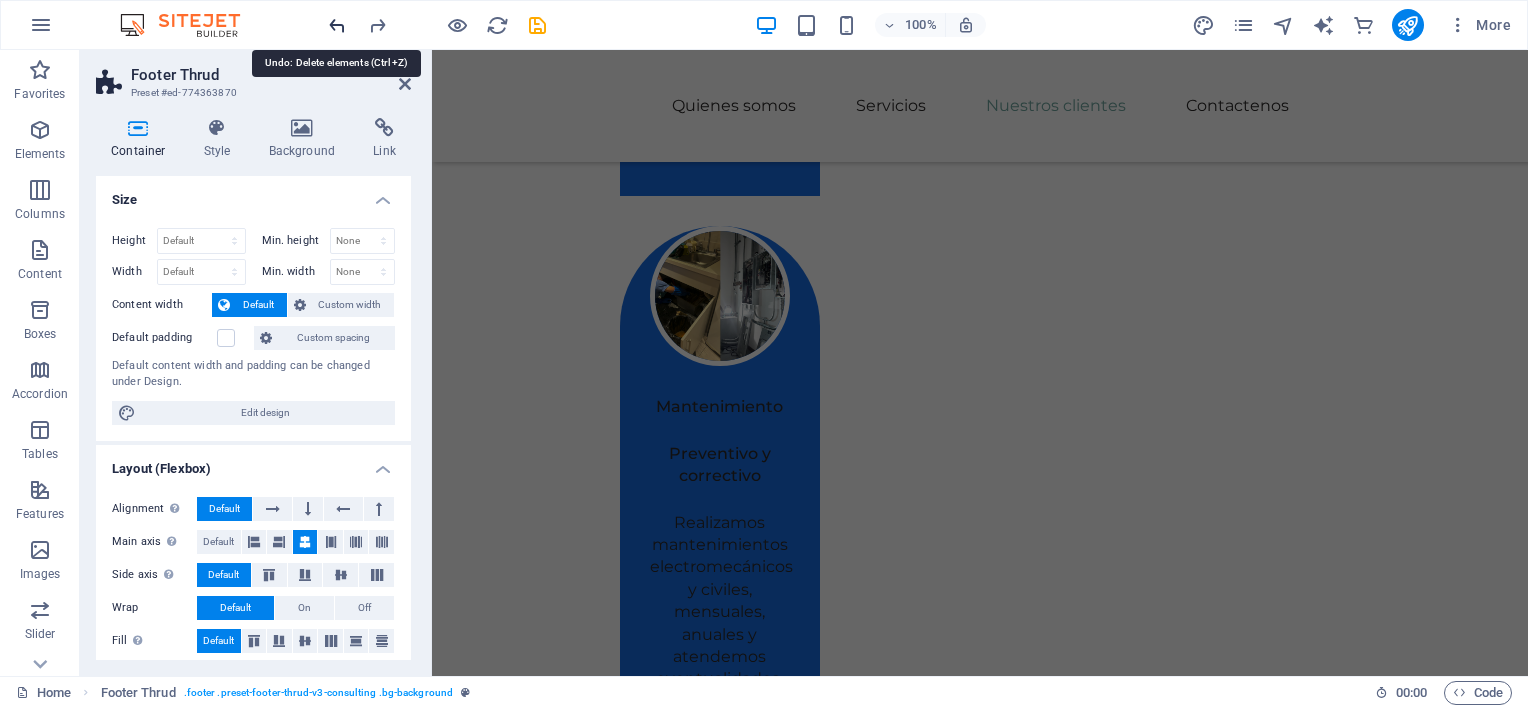click at bounding box center [337, 25] 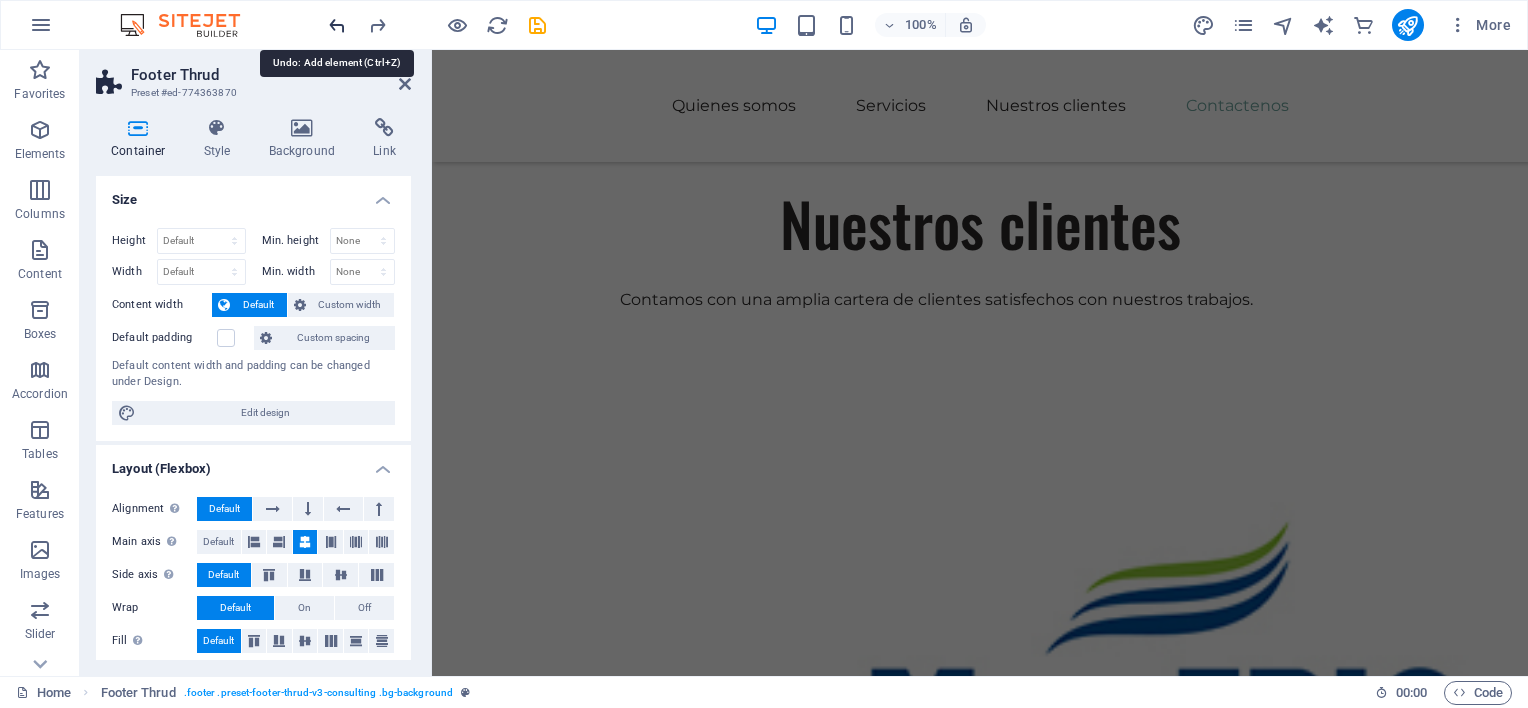 scroll, scrollTop: 4616, scrollLeft: 0, axis: vertical 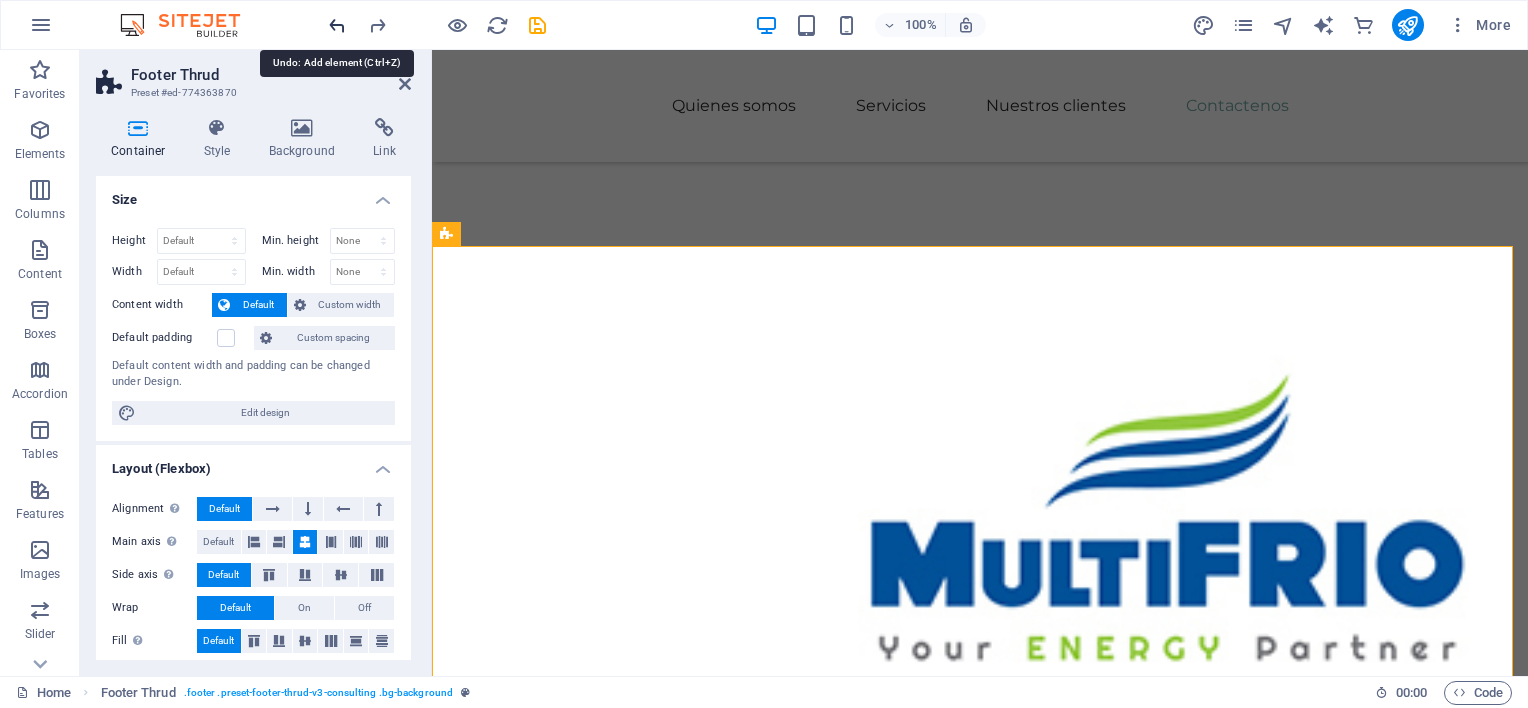 click at bounding box center (337, 25) 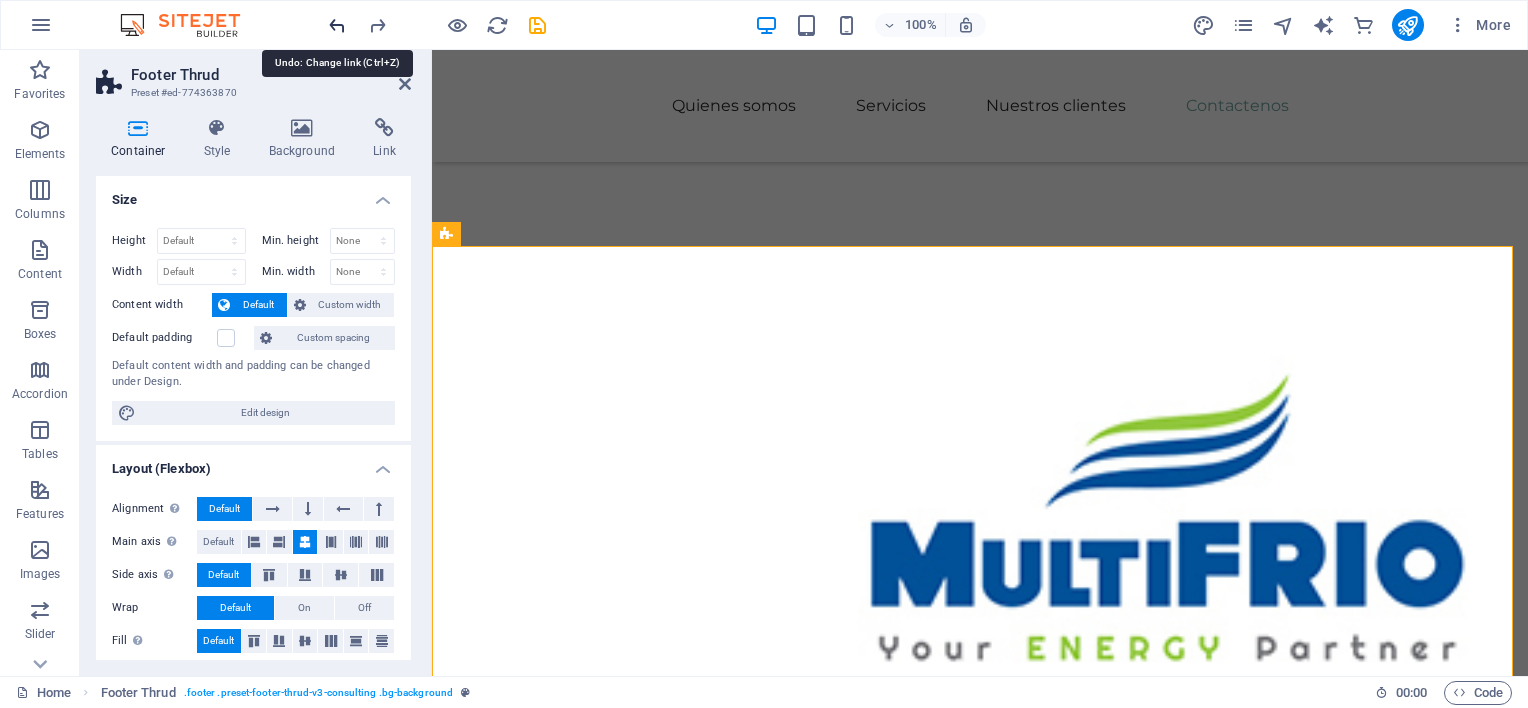 click at bounding box center [337, 25] 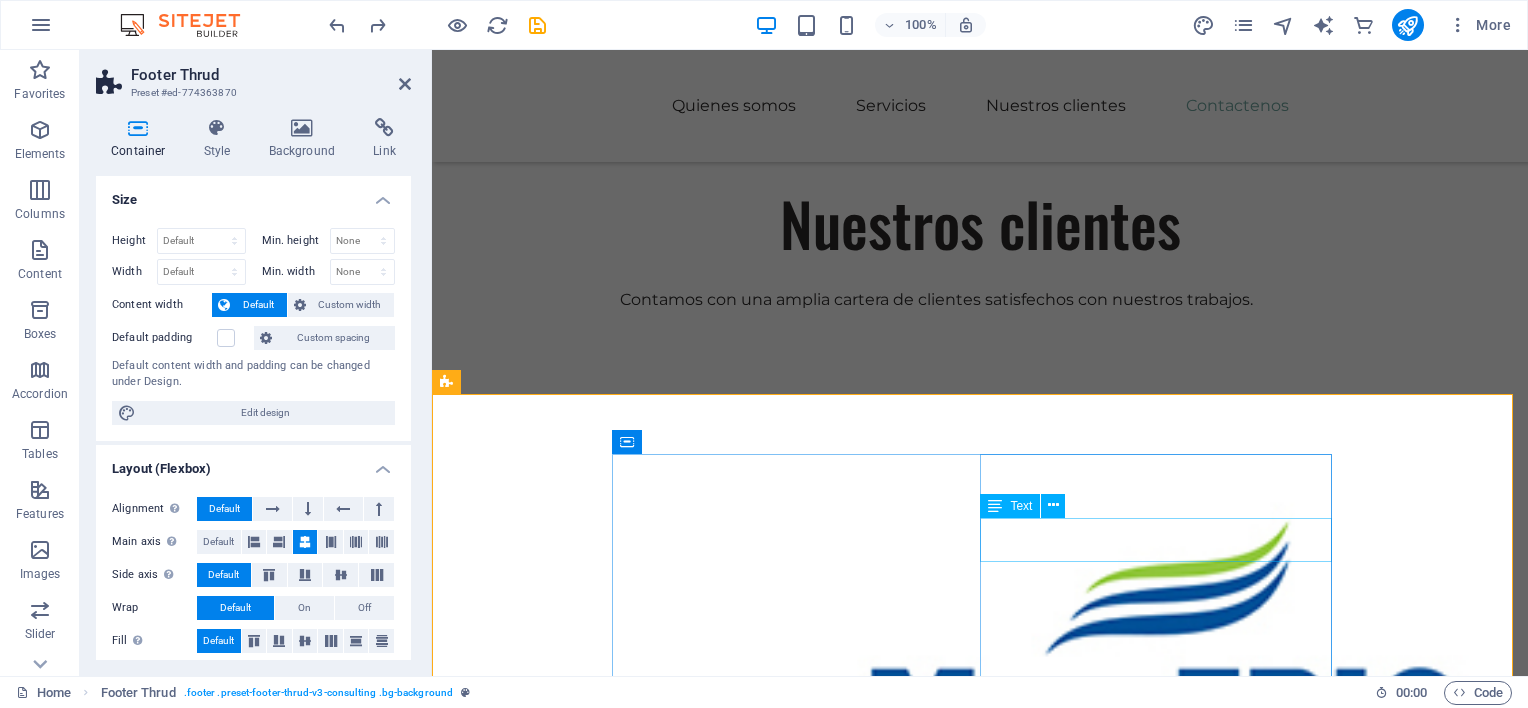 scroll, scrollTop: 4769, scrollLeft: 0, axis: vertical 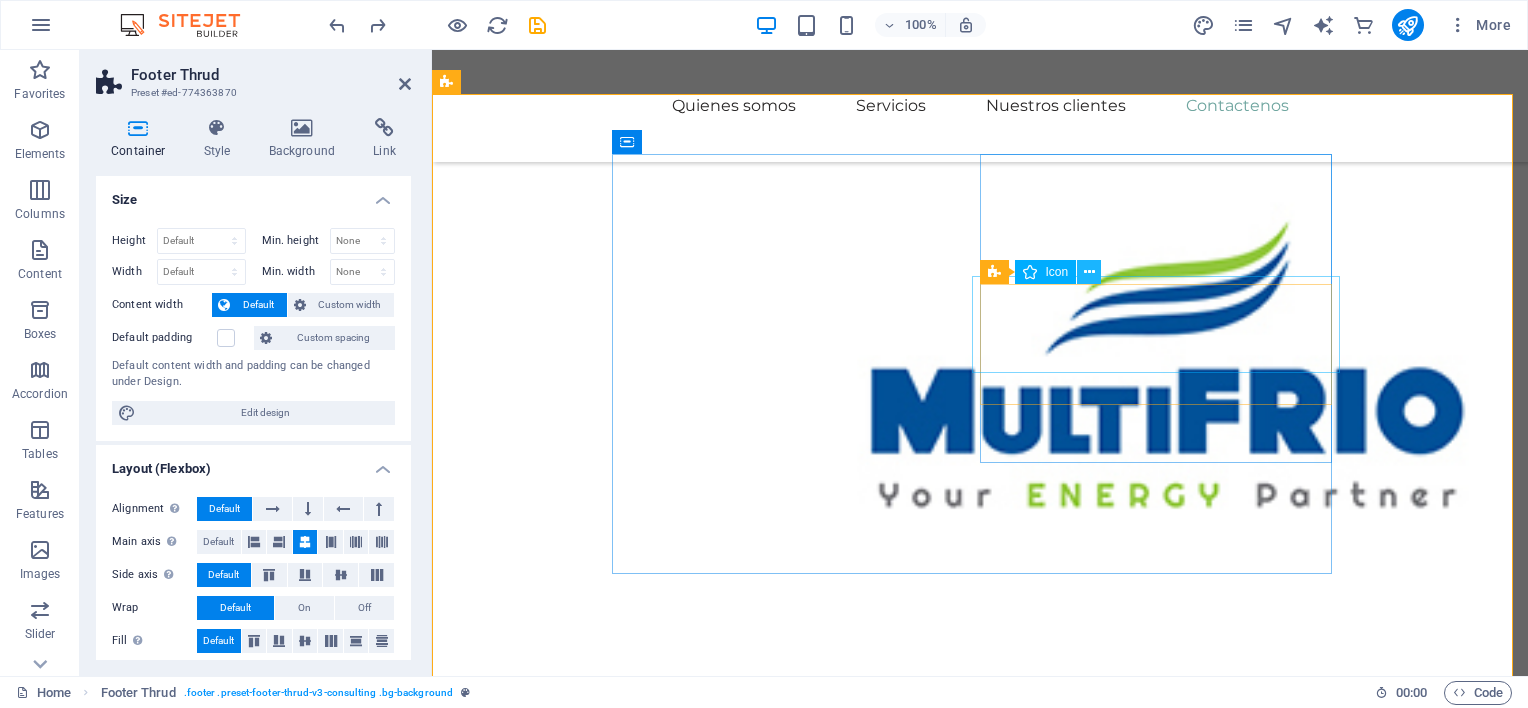 click at bounding box center (1089, 272) 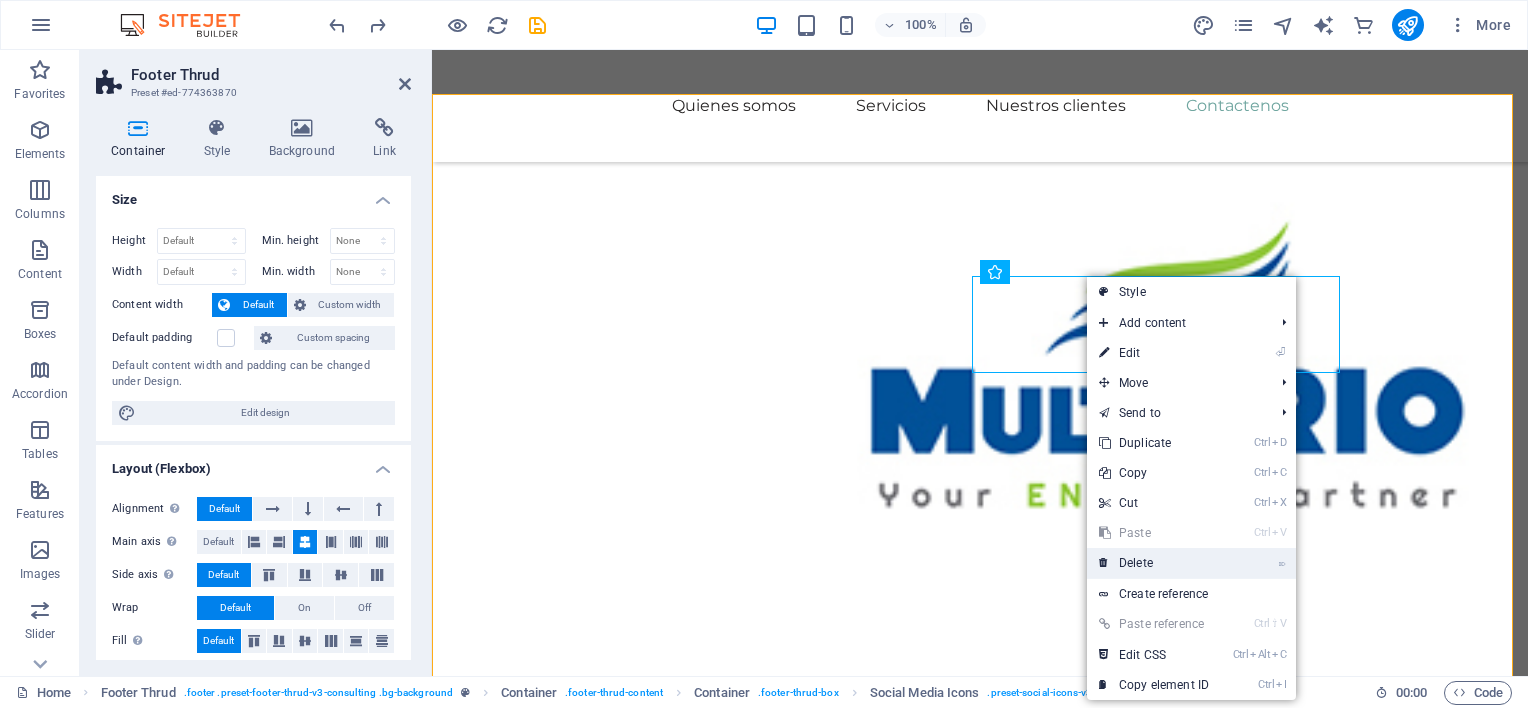 click on "⌦  Delete" at bounding box center (1154, 563) 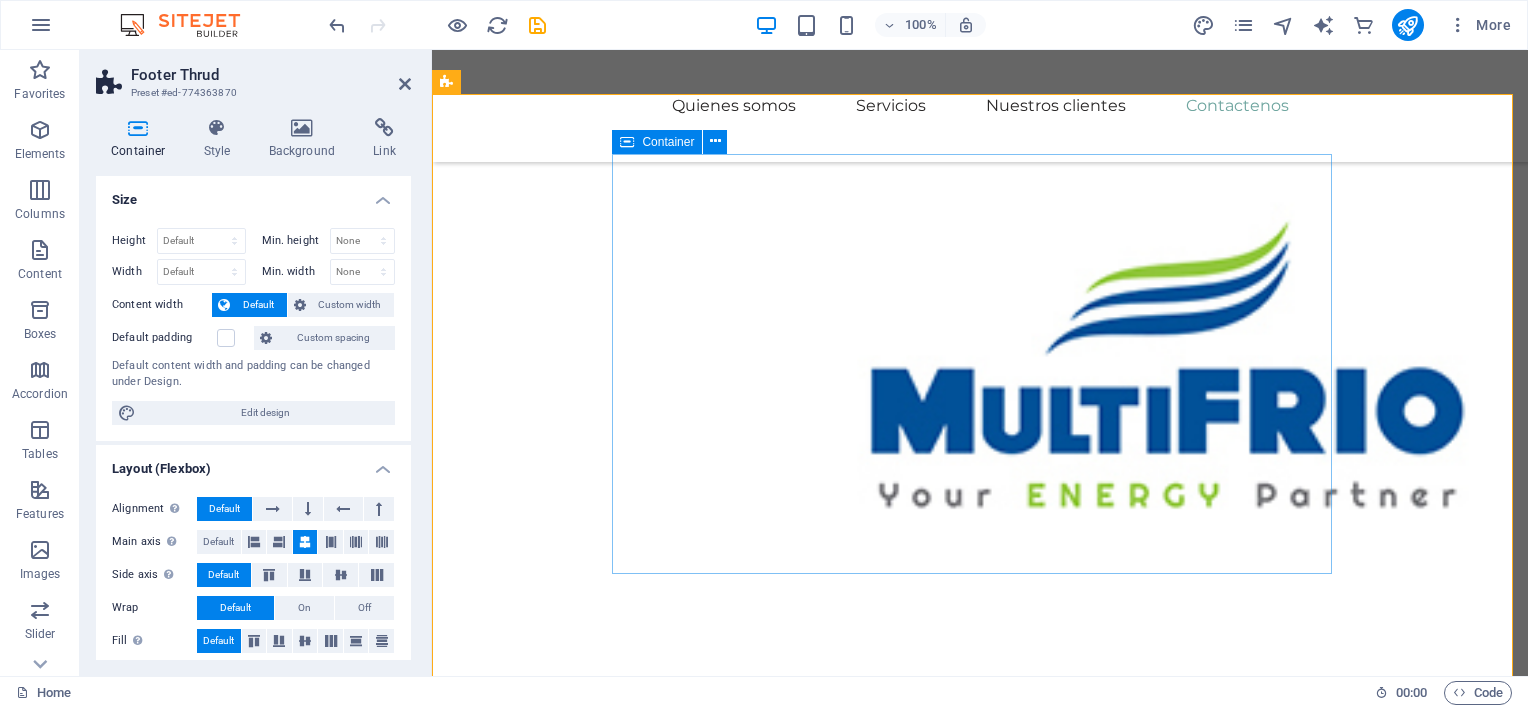 click on "[DEMOGRAPHIC_DATA] en nuestro potencial para ser la solución a sus necesidades.             Búscanos en nuestras redes:" at bounding box center (980, 4677) 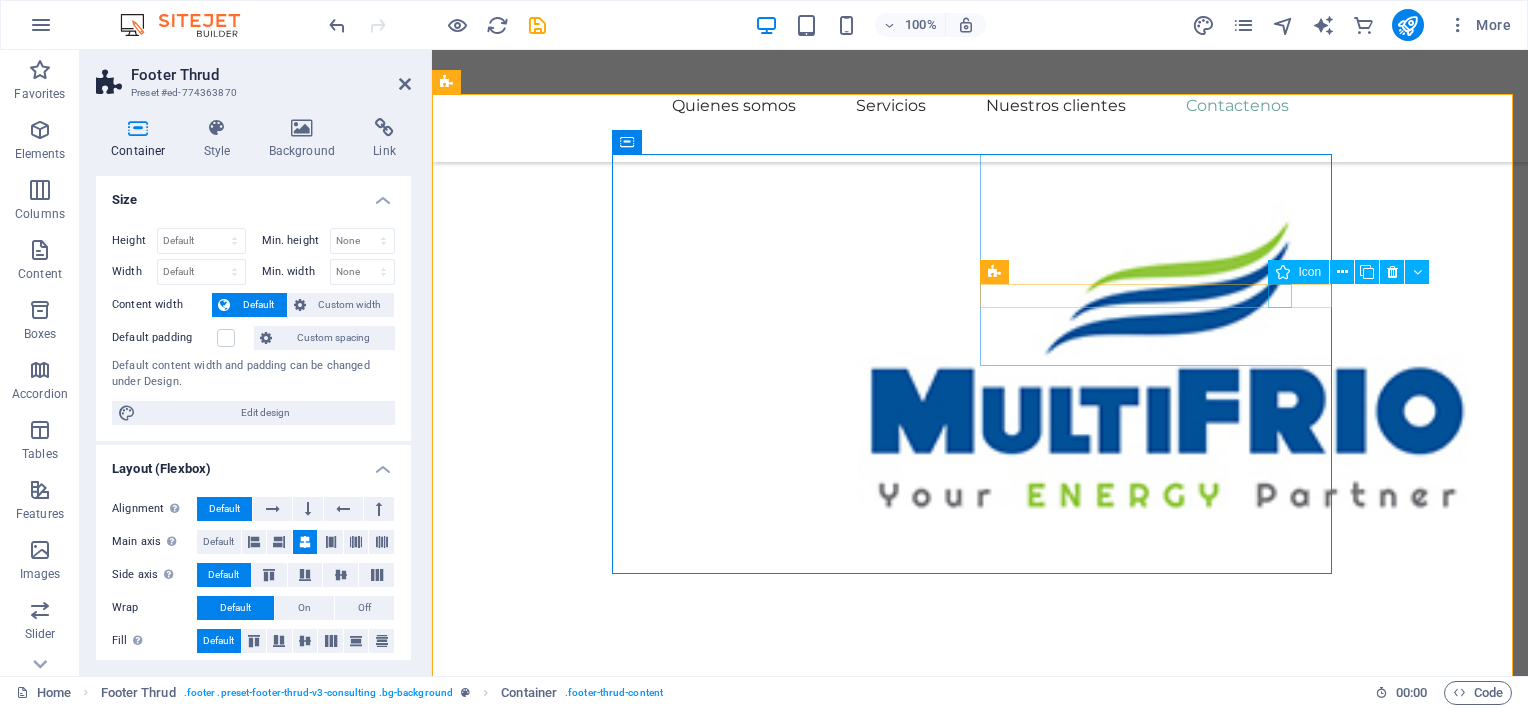 click at bounding box center (796, 4915) 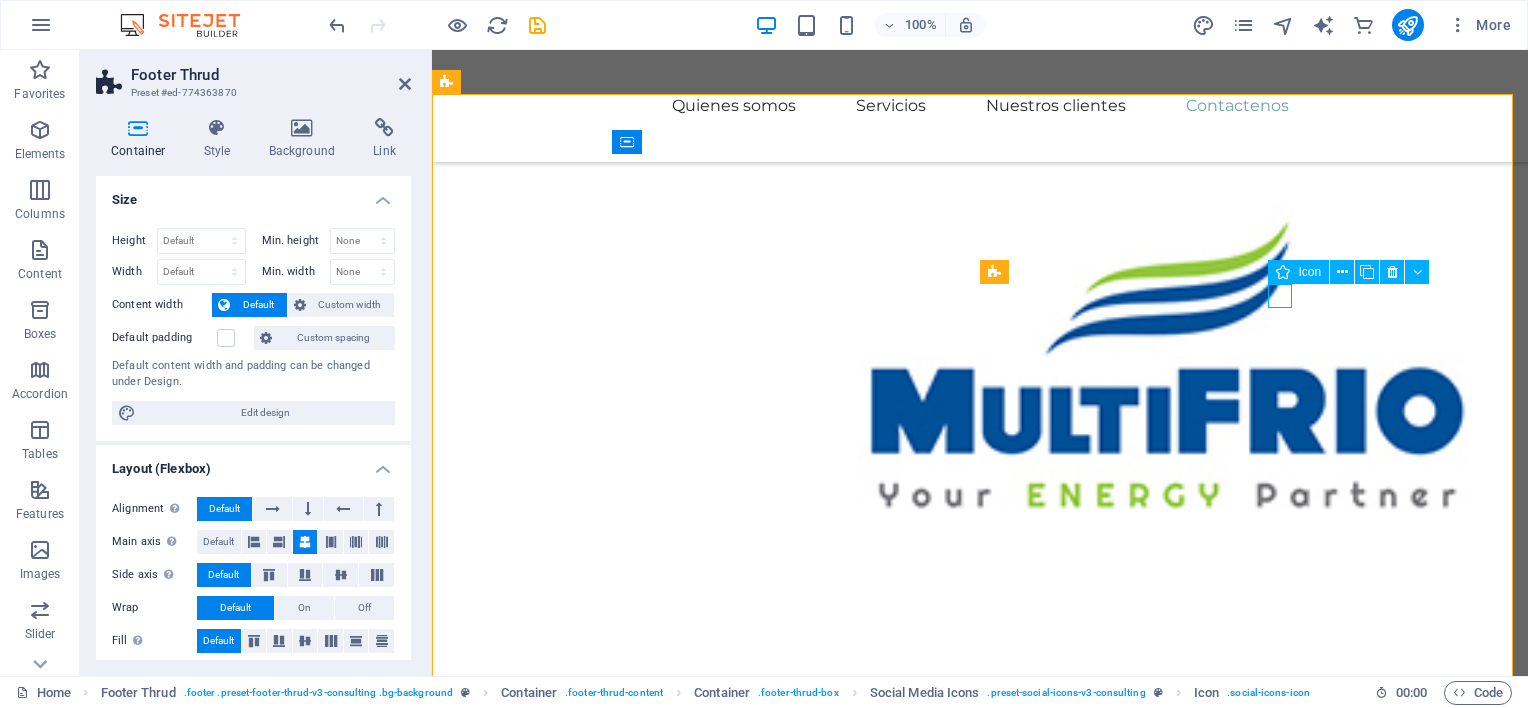 click at bounding box center [796, 4915] 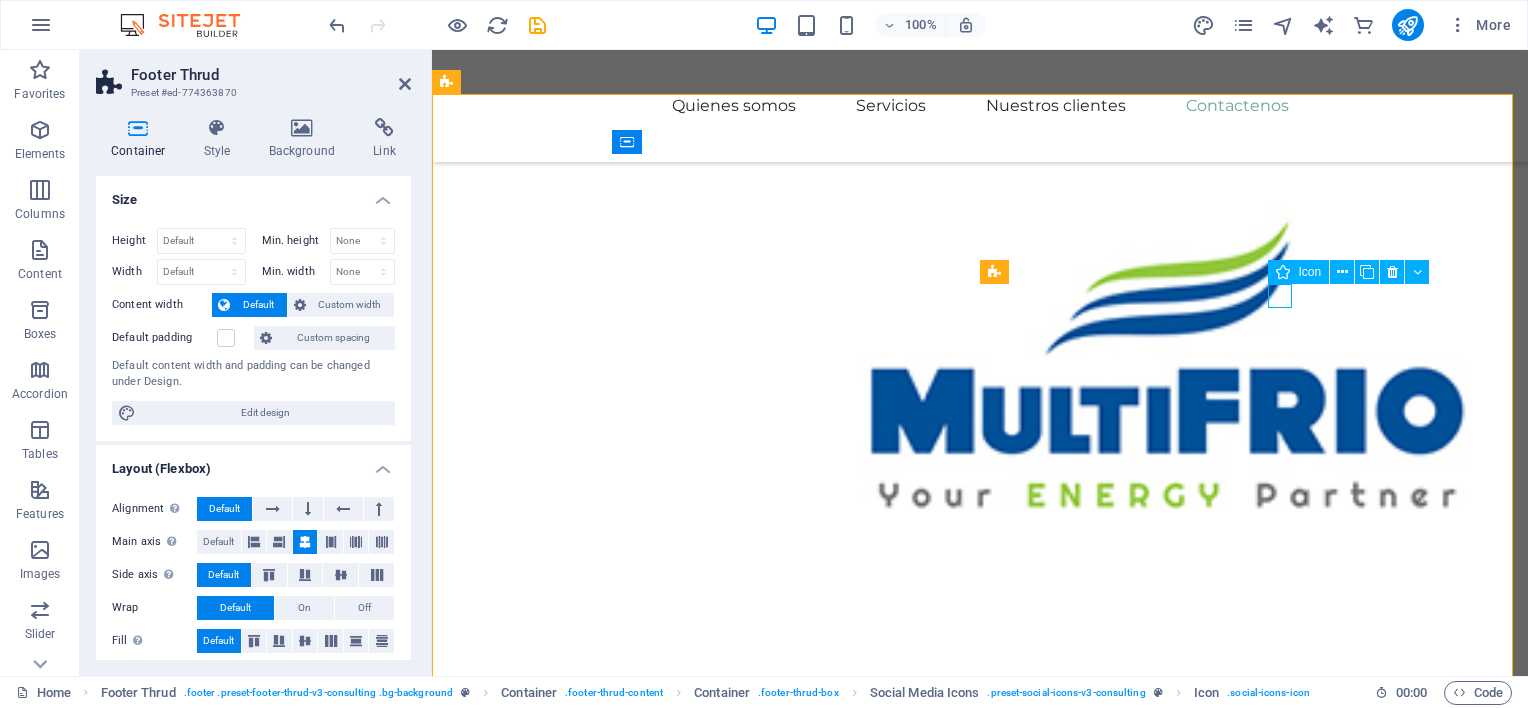 click at bounding box center [796, 4915] 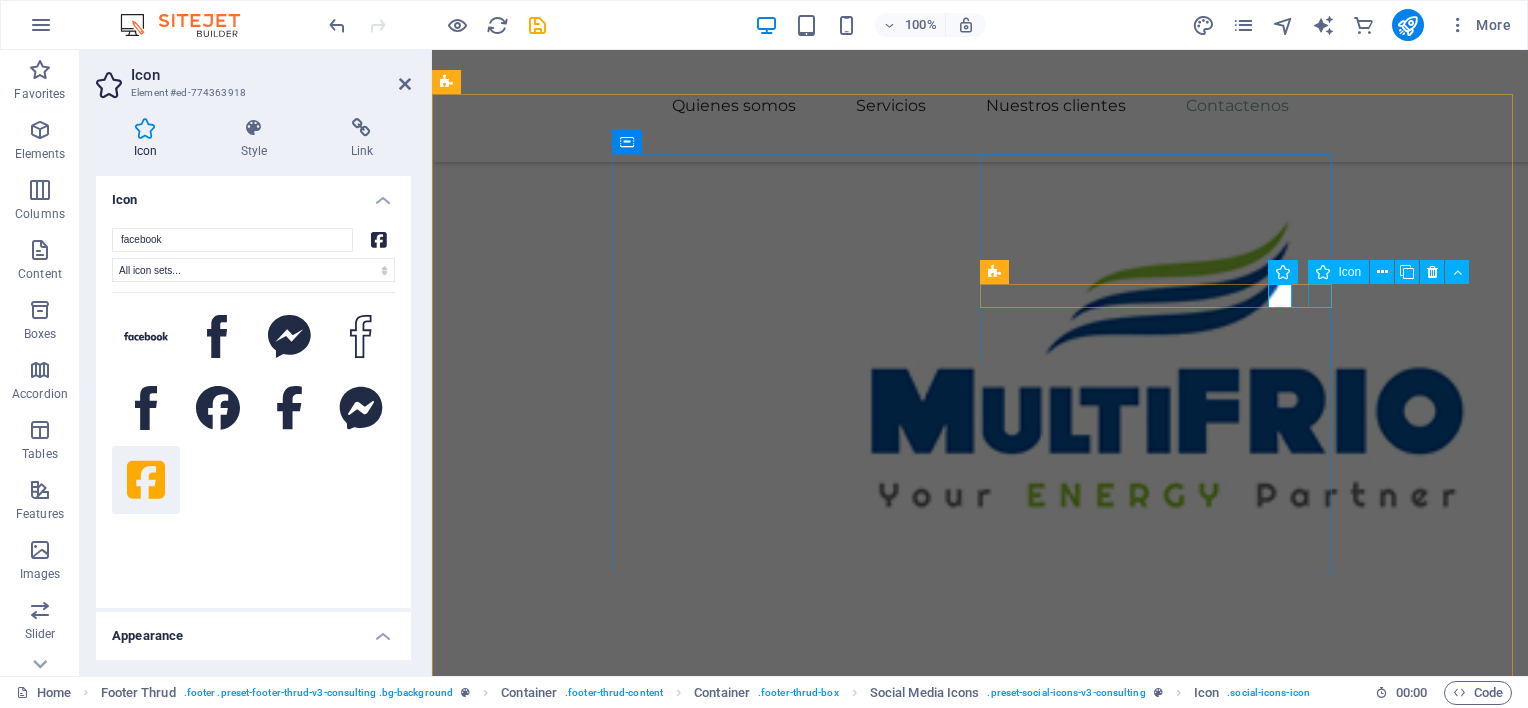 click at bounding box center (796, 4947) 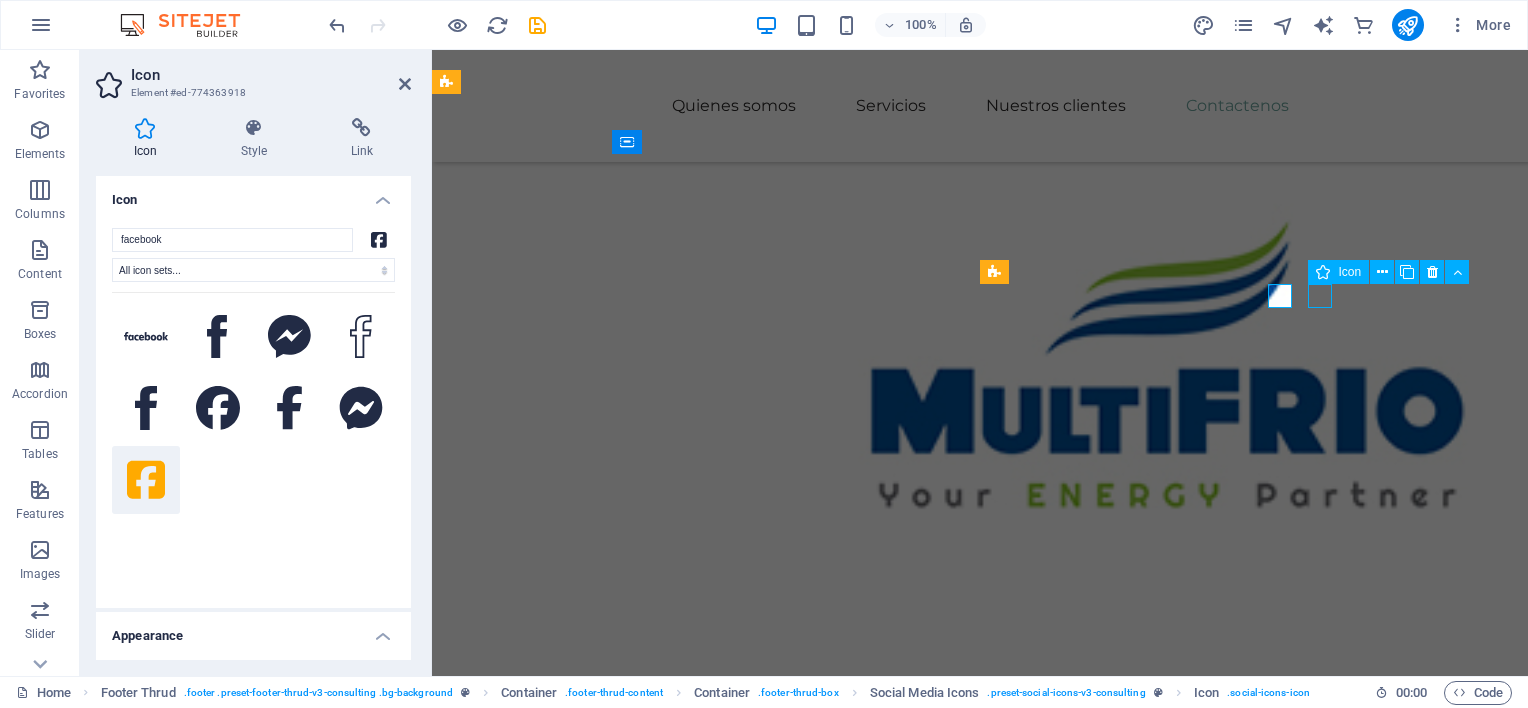 click at bounding box center (796, 4947) 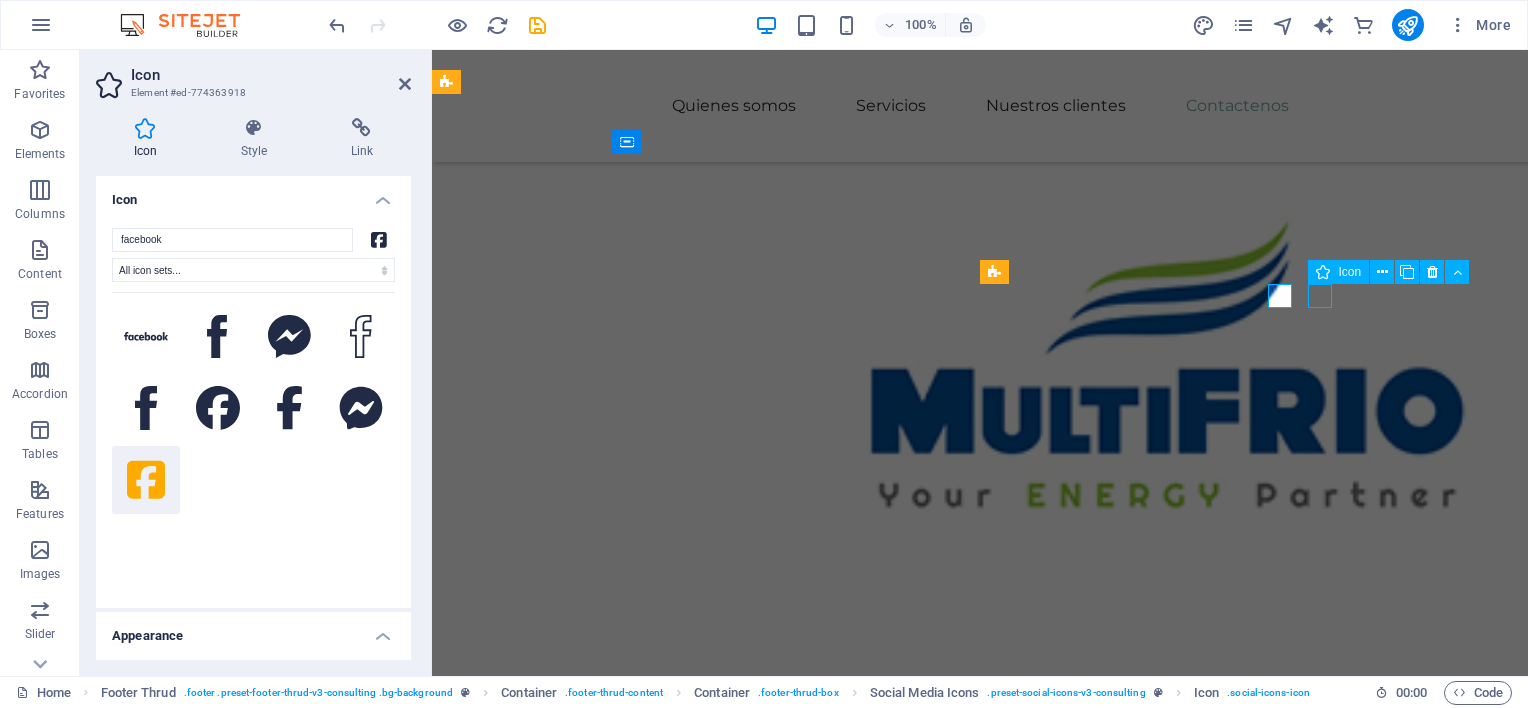 select on "xMidYMid" 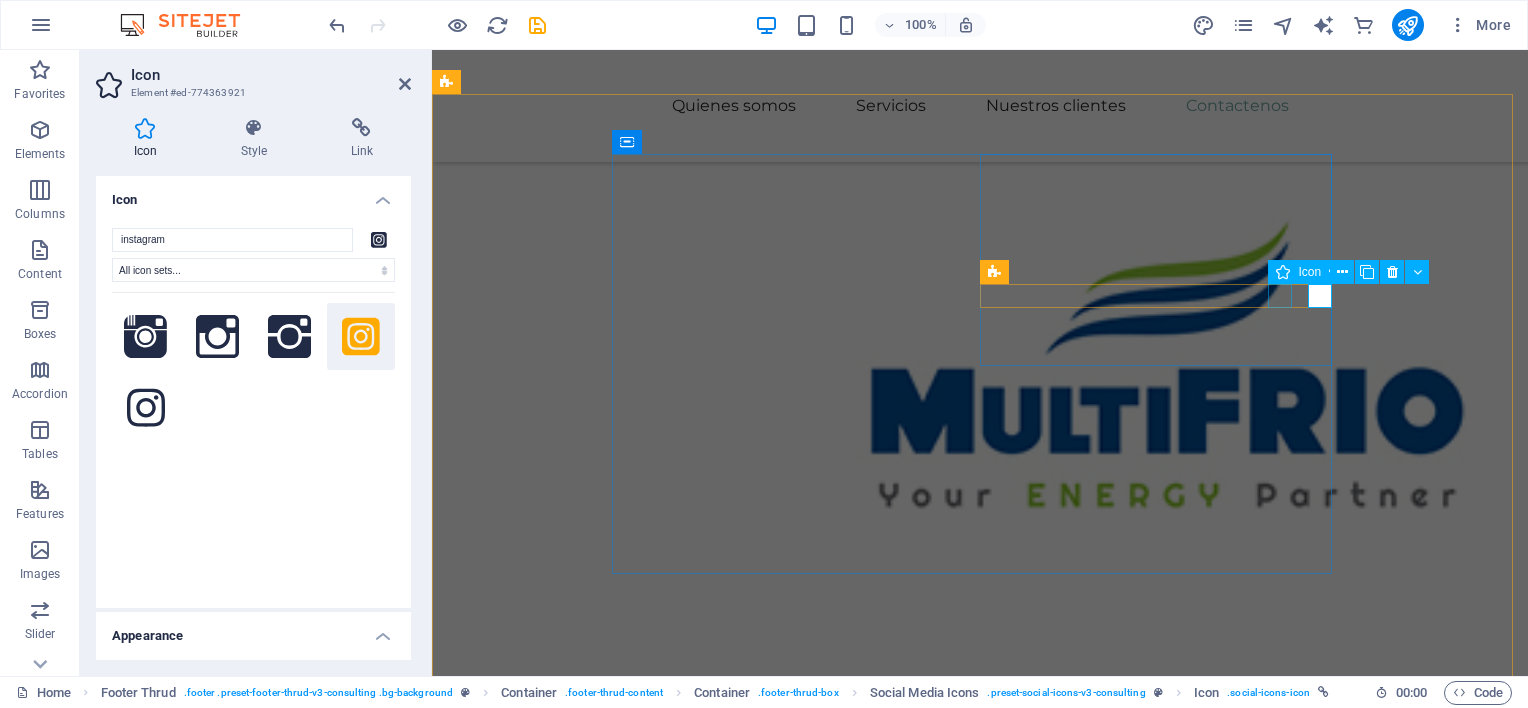 click at bounding box center [796, 4915] 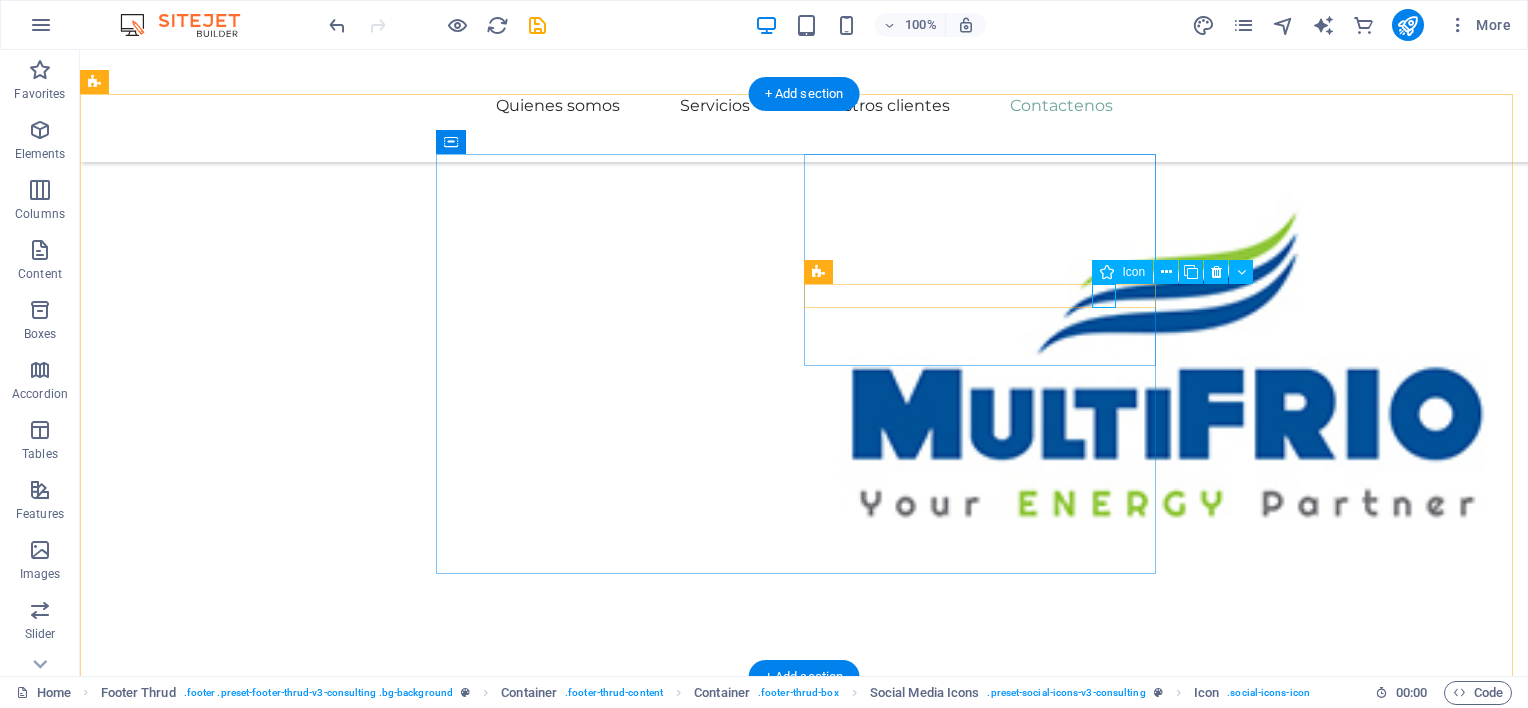 click at bounding box center (620, 5072) 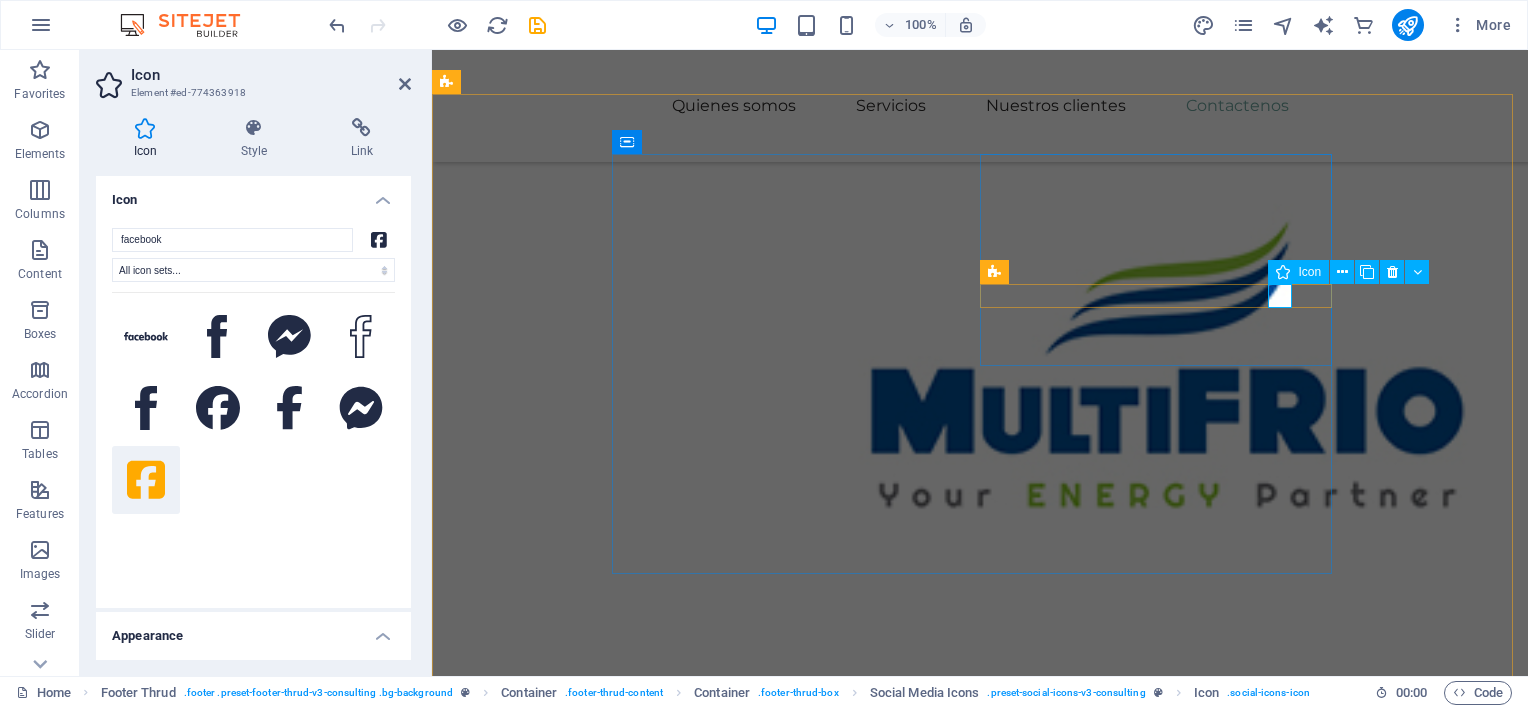 click at bounding box center (796, 4915) 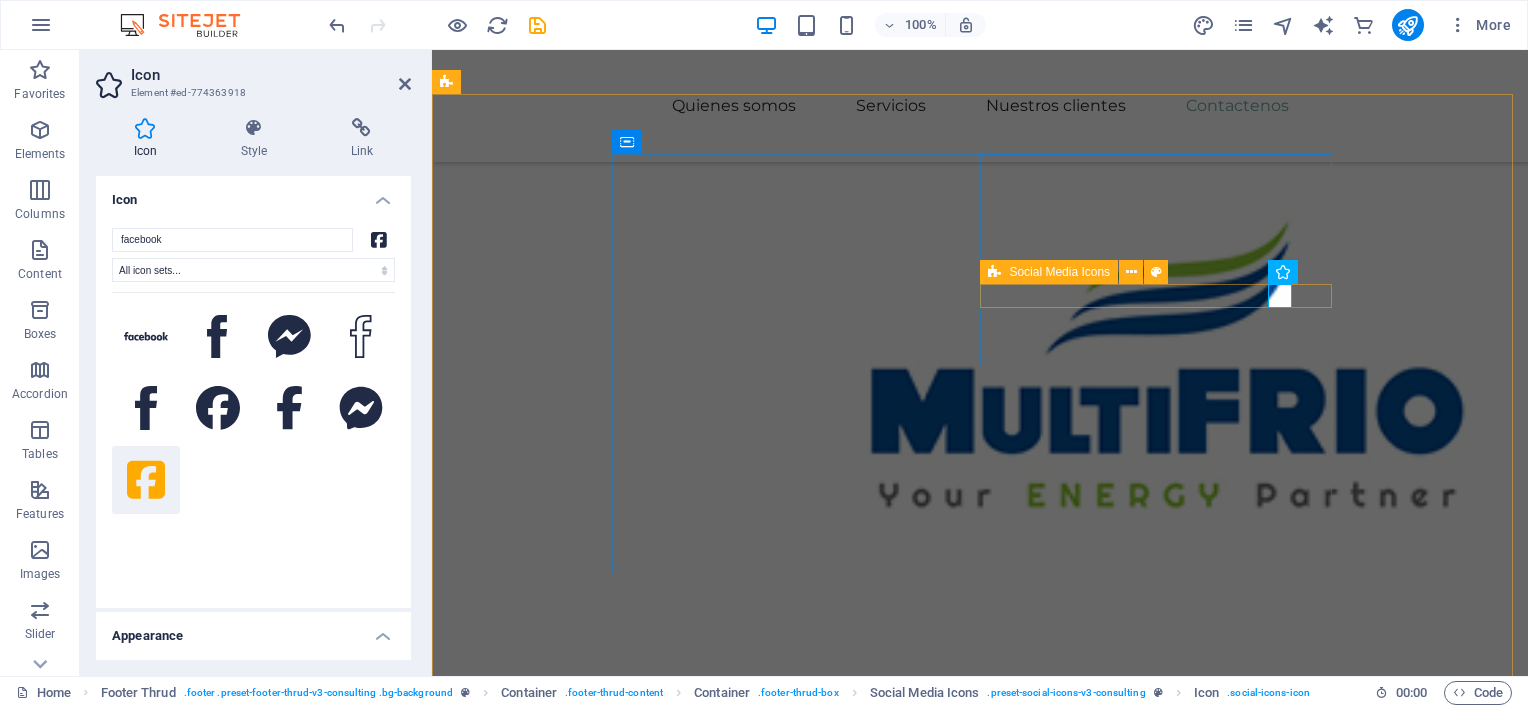 click at bounding box center (796, 4931) 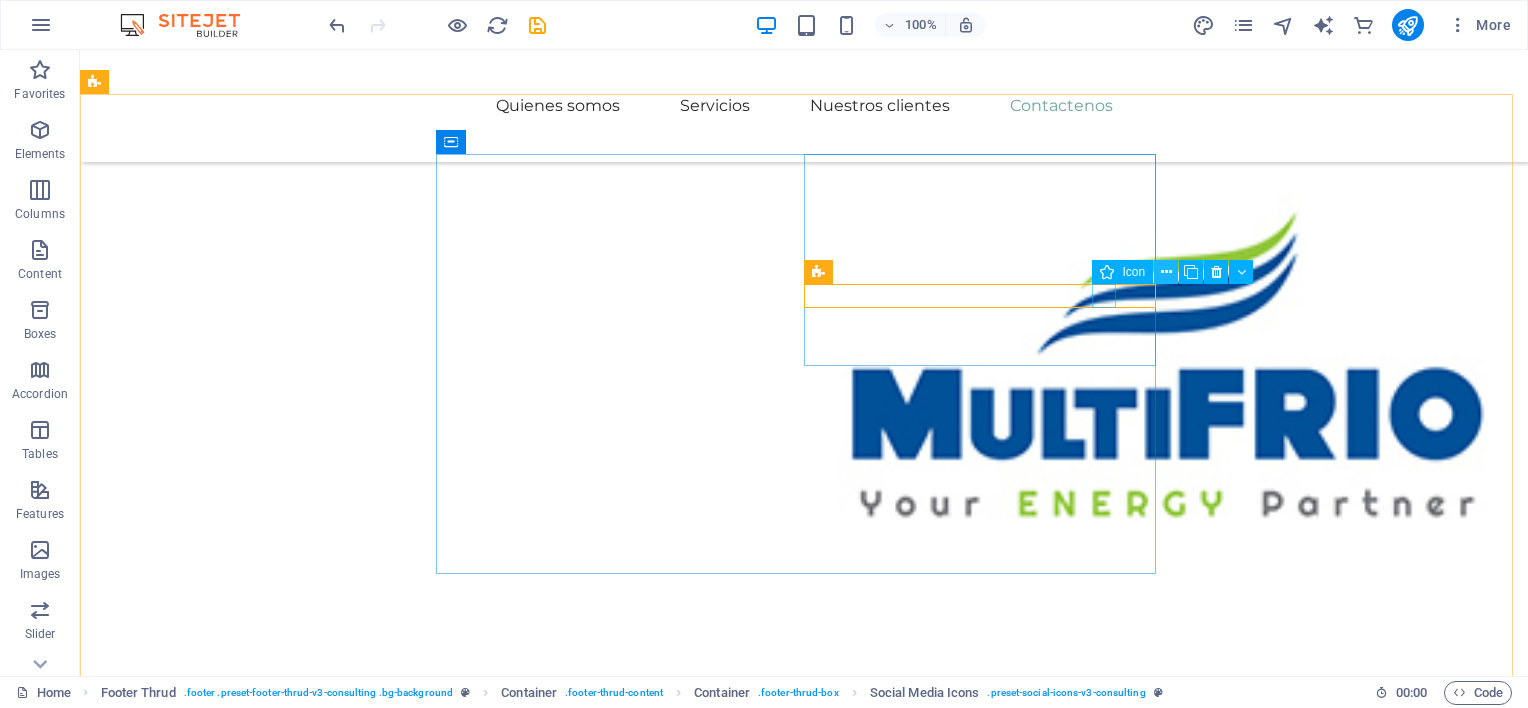 click at bounding box center (1166, 272) 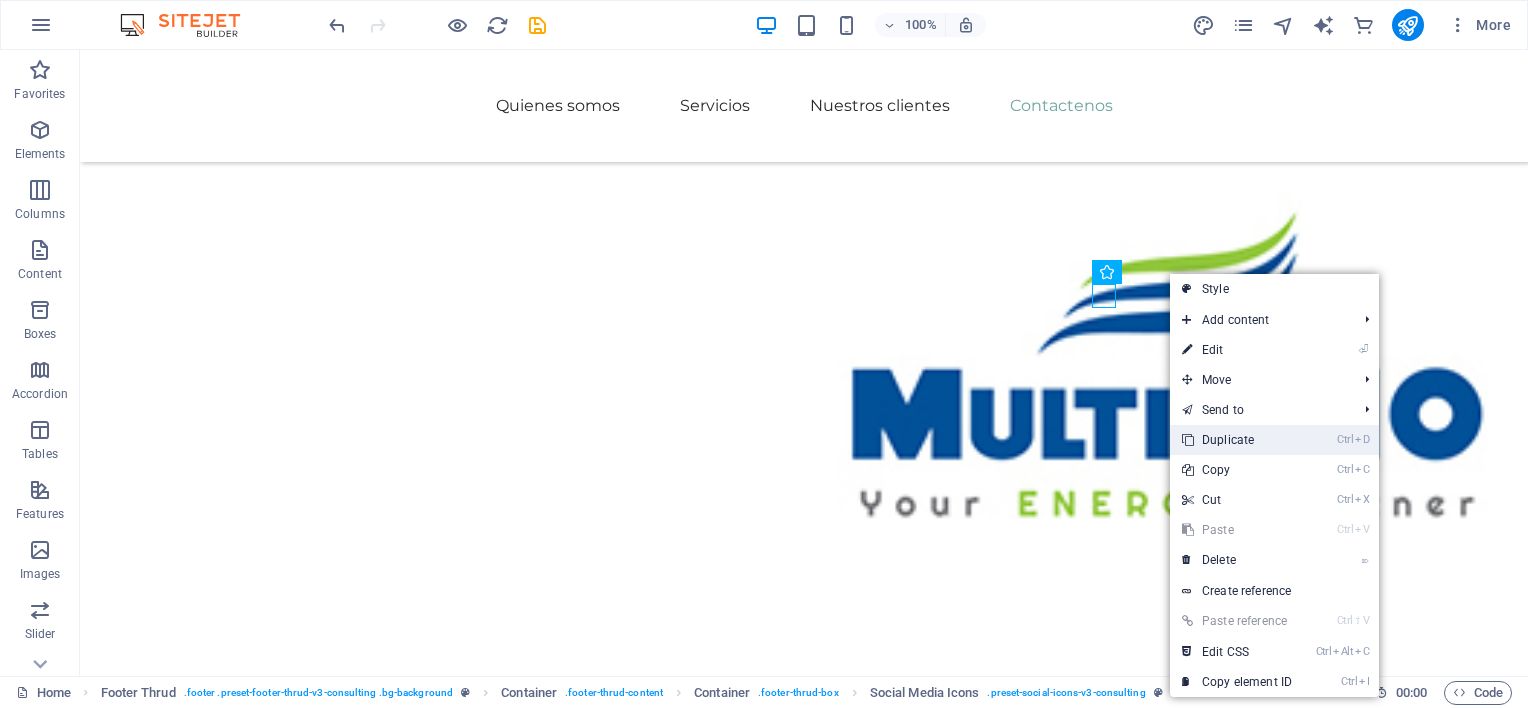 click on "Ctrl D  Duplicate" at bounding box center [1237, 440] 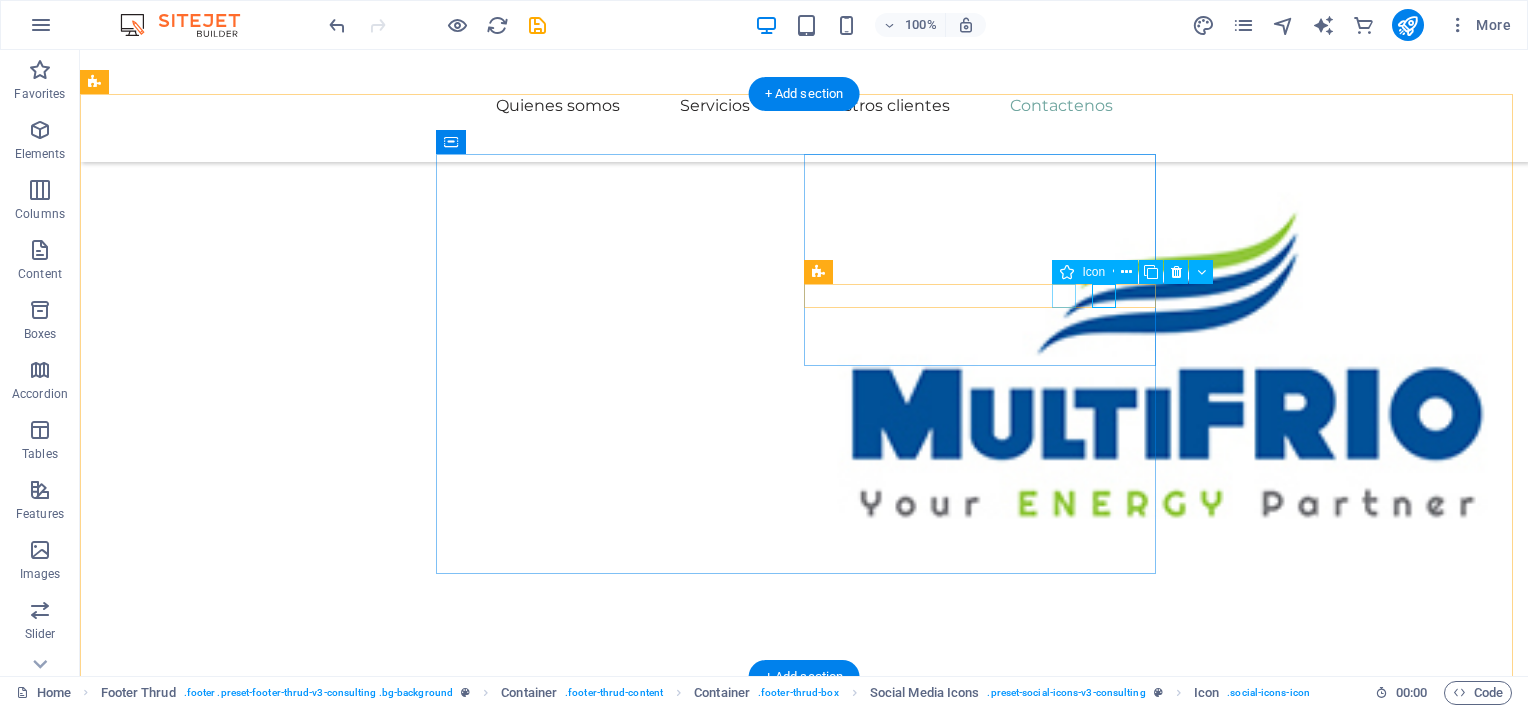 click at bounding box center (620, 5072) 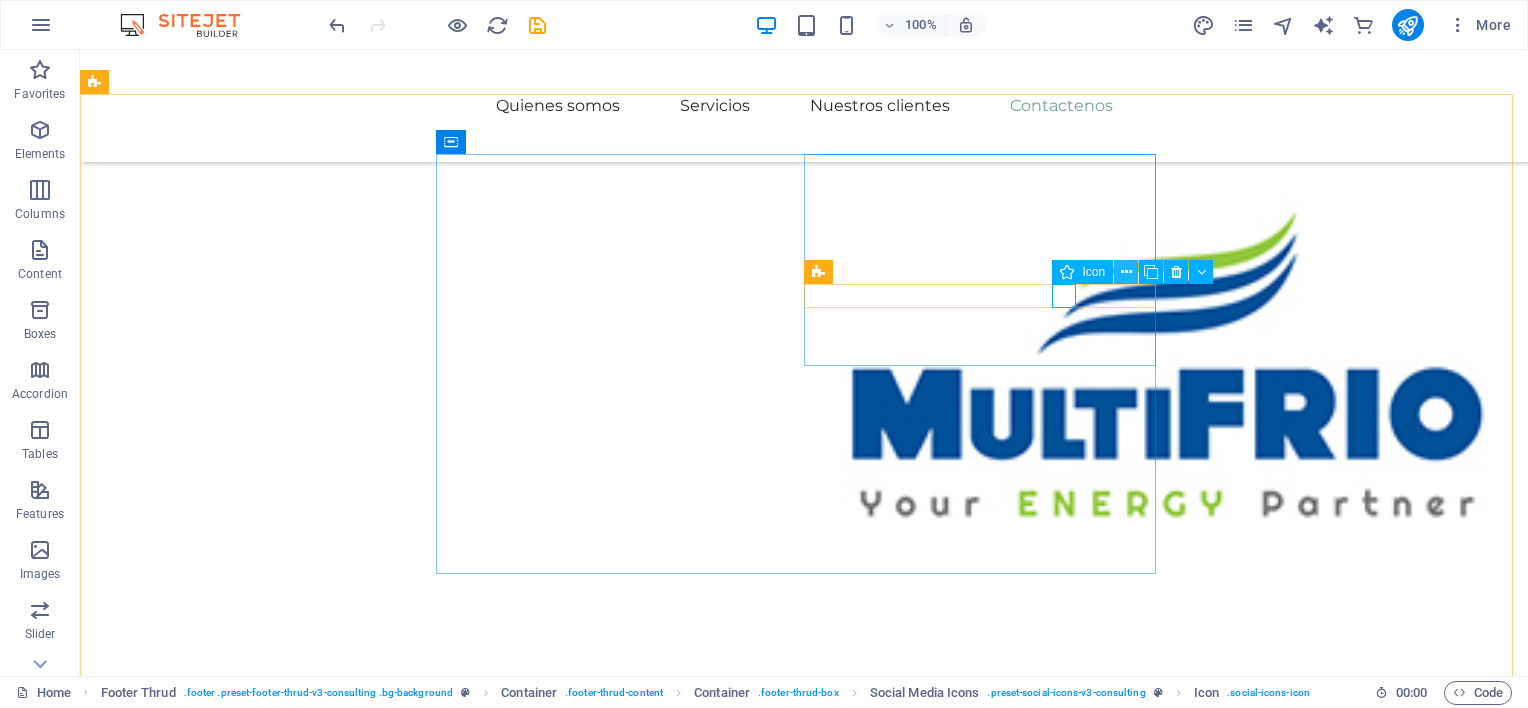 click at bounding box center (1126, 272) 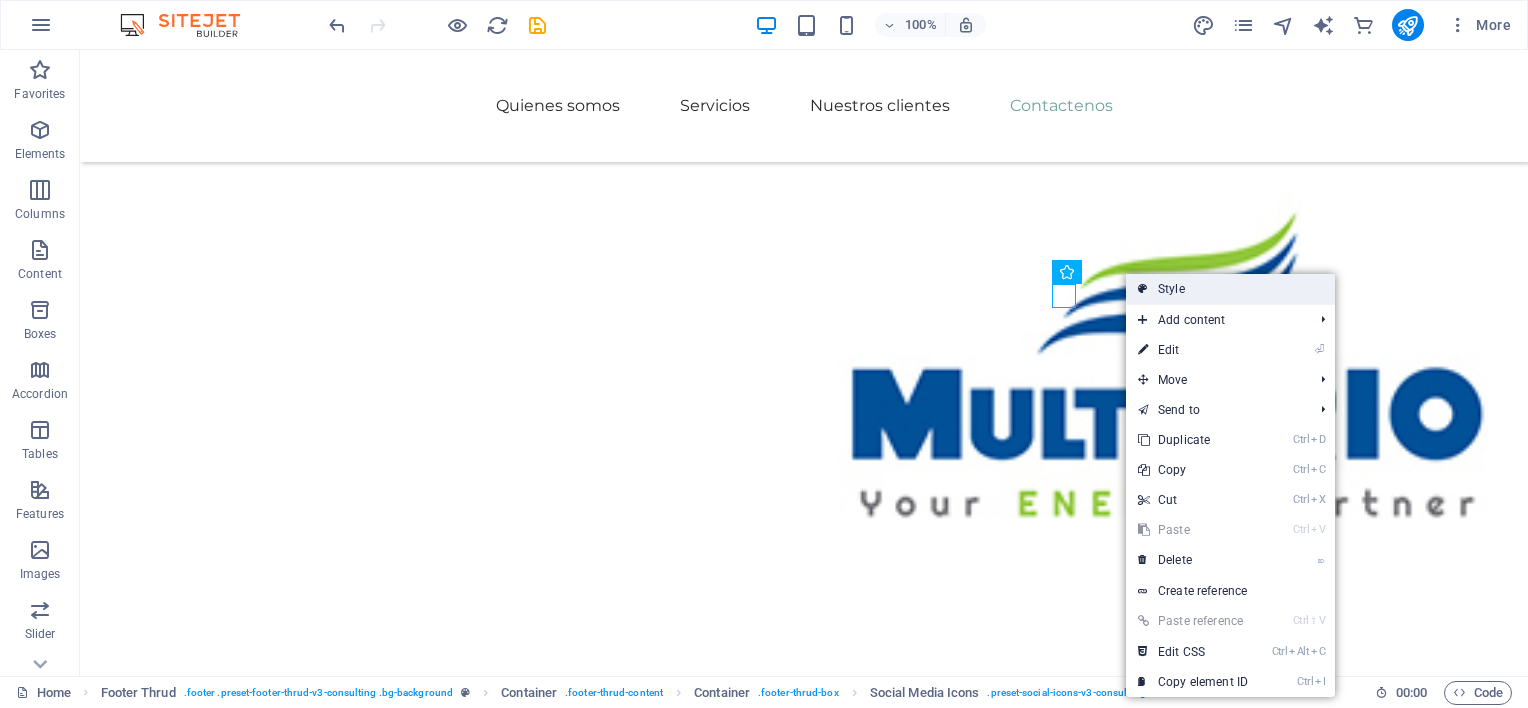 click on "Style" at bounding box center [1230, 289] 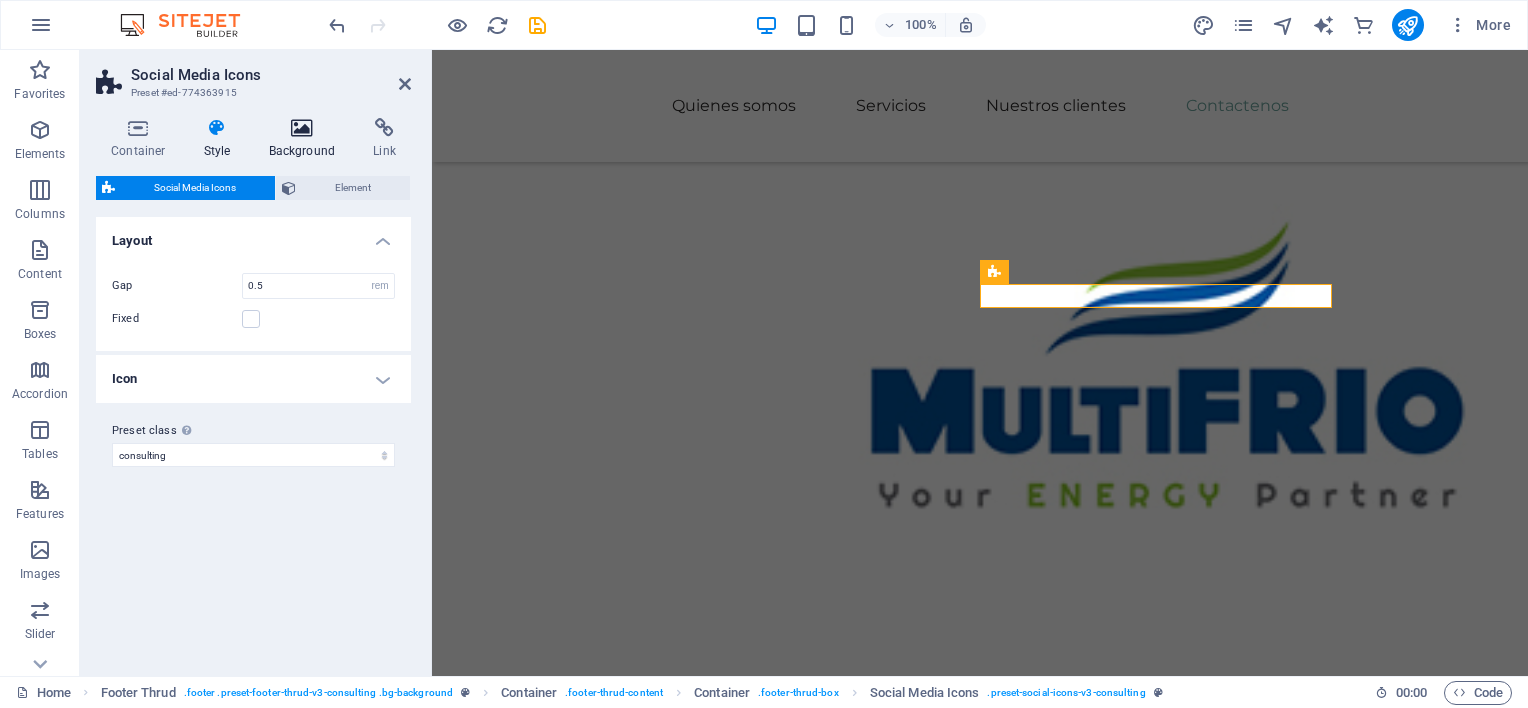 click at bounding box center (302, 128) 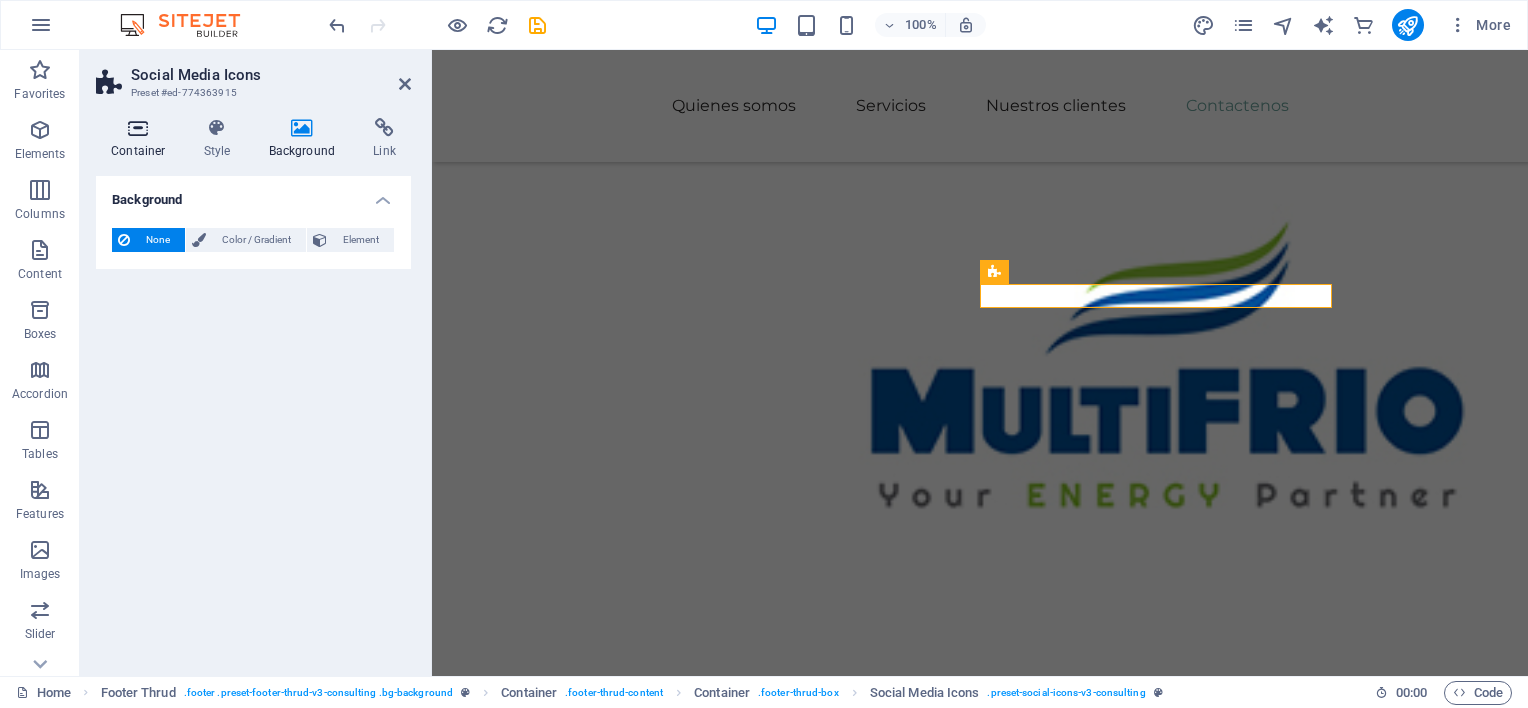 click at bounding box center [138, 128] 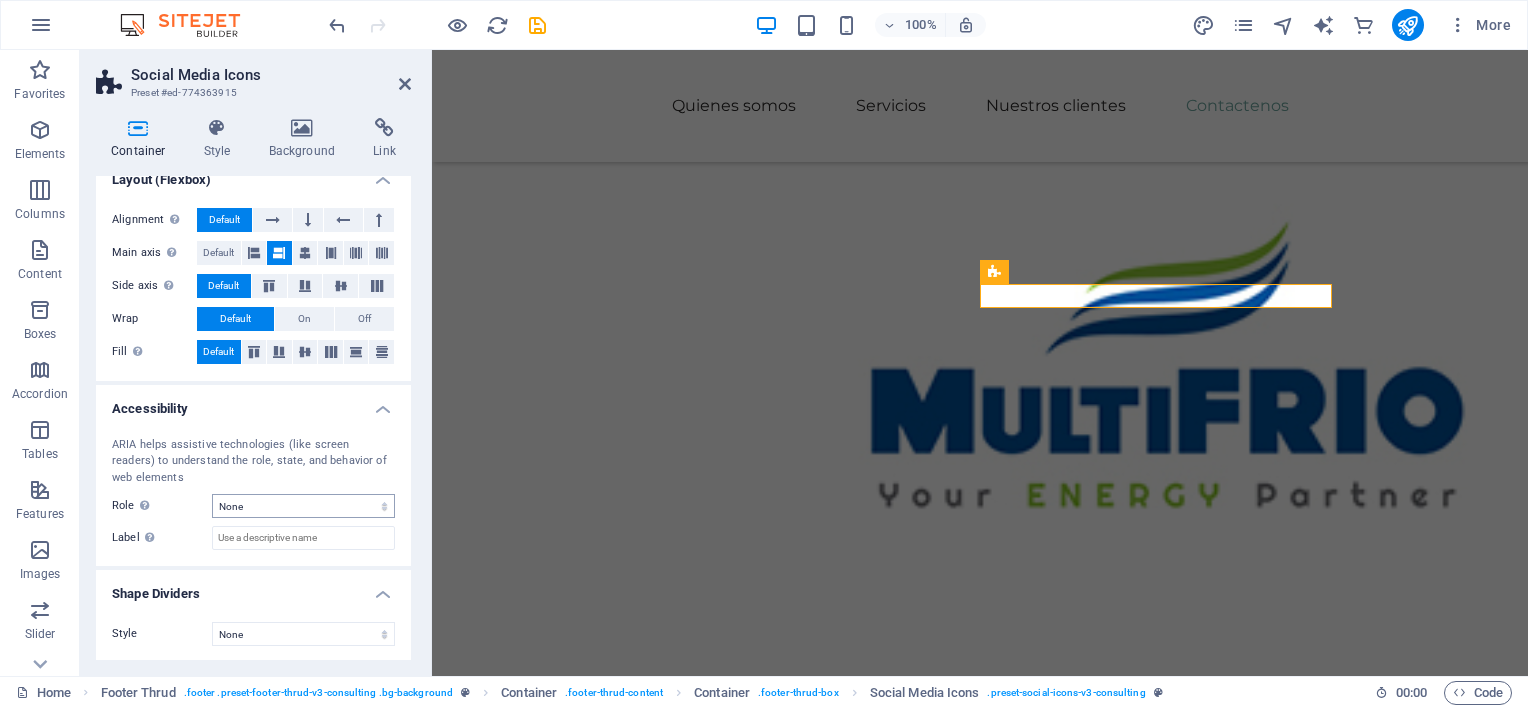 scroll, scrollTop: 0, scrollLeft: 0, axis: both 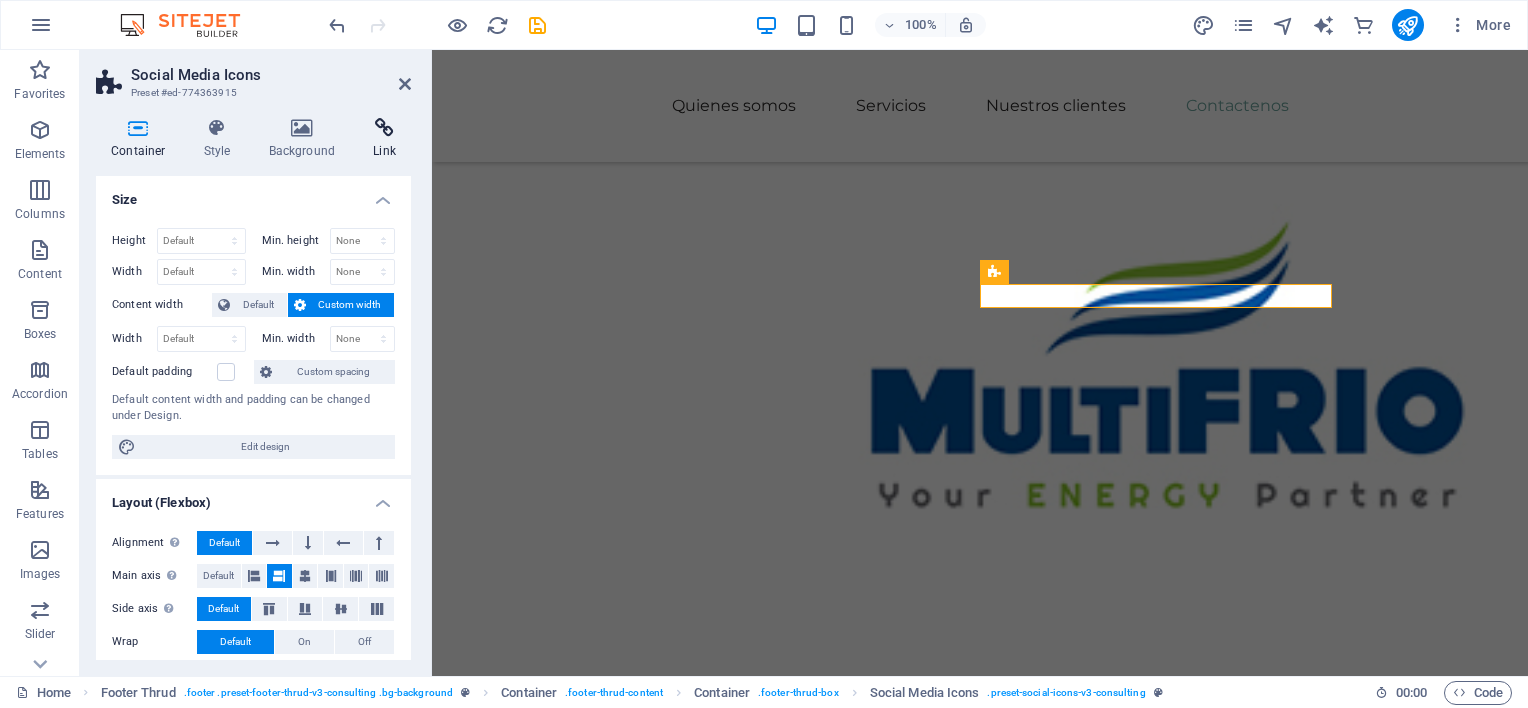 click at bounding box center [384, 128] 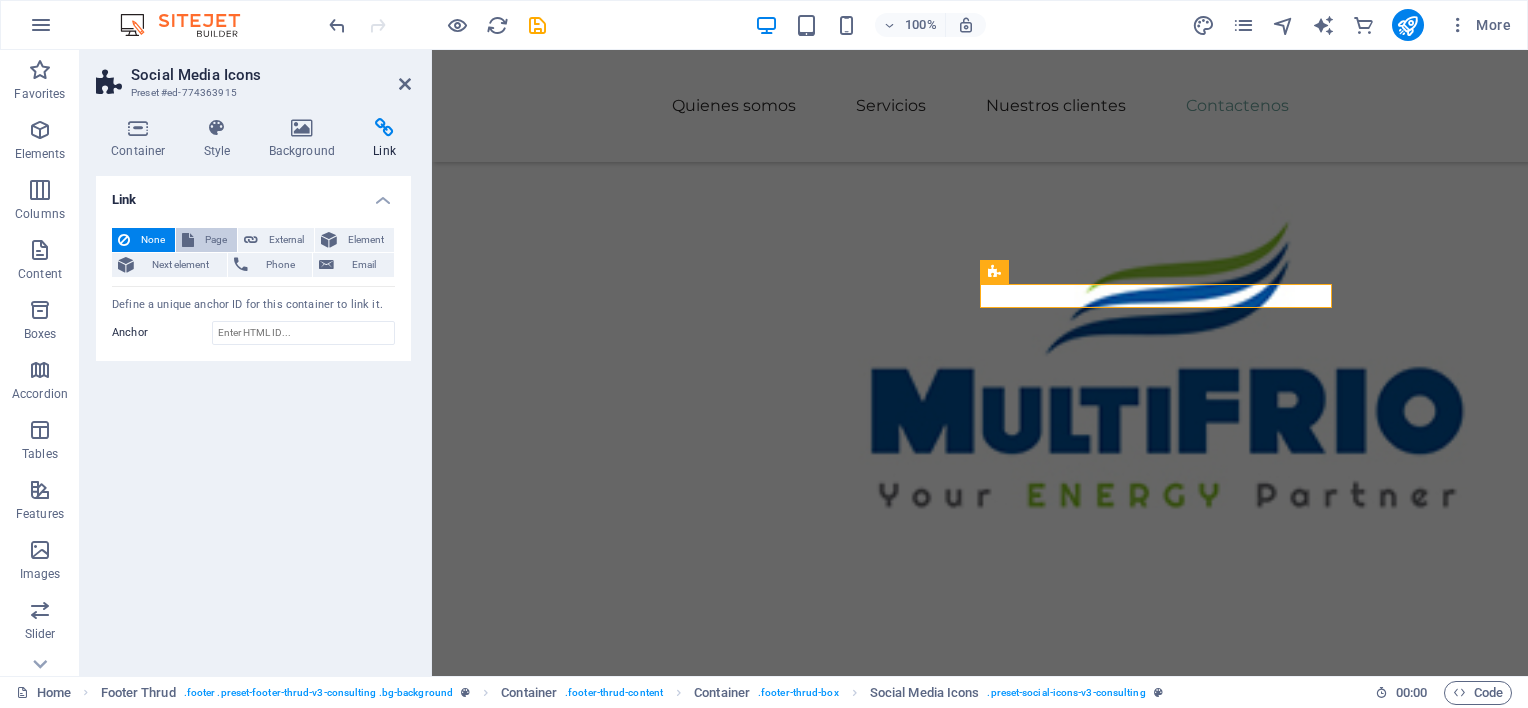click on "Page" at bounding box center (206, 240) 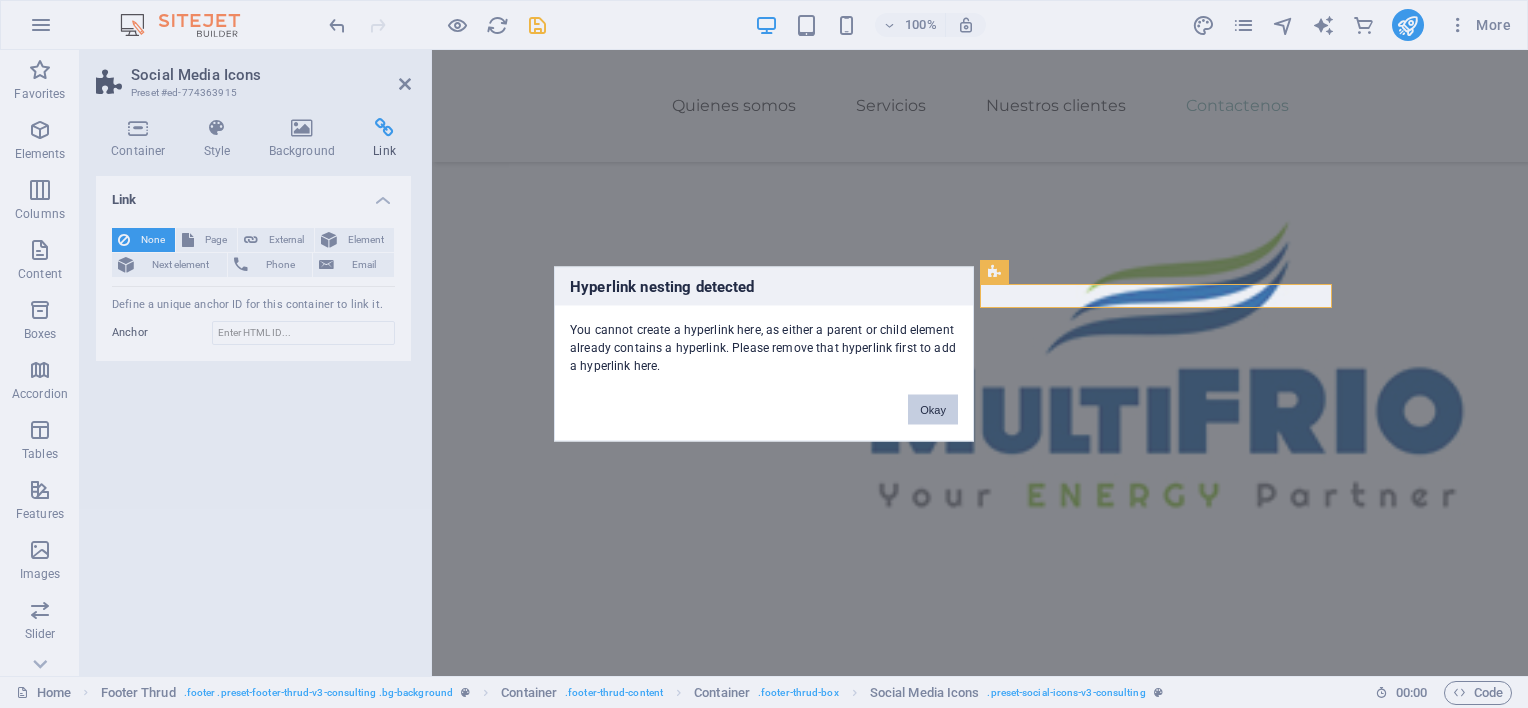 click on "Okay" at bounding box center [933, 410] 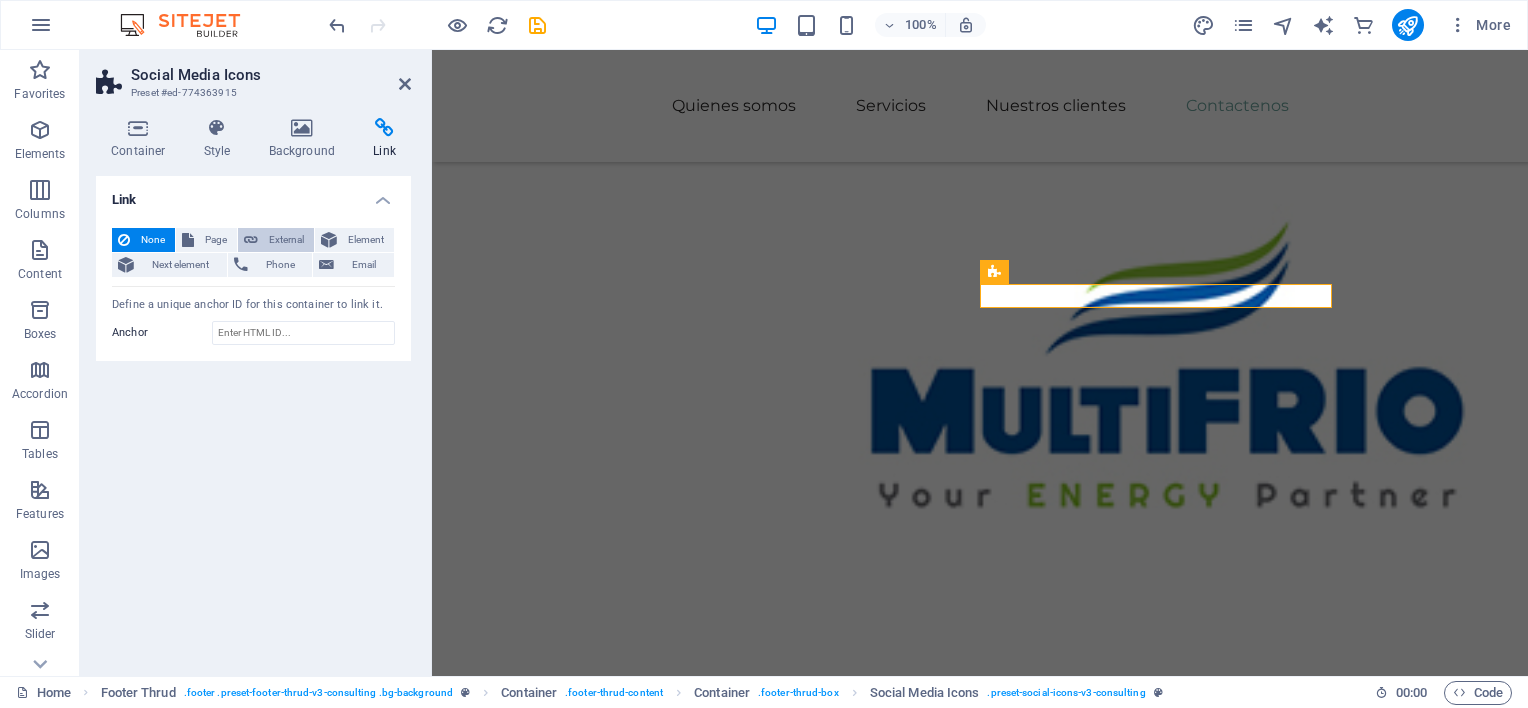click on "External" at bounding box center (286, 240) 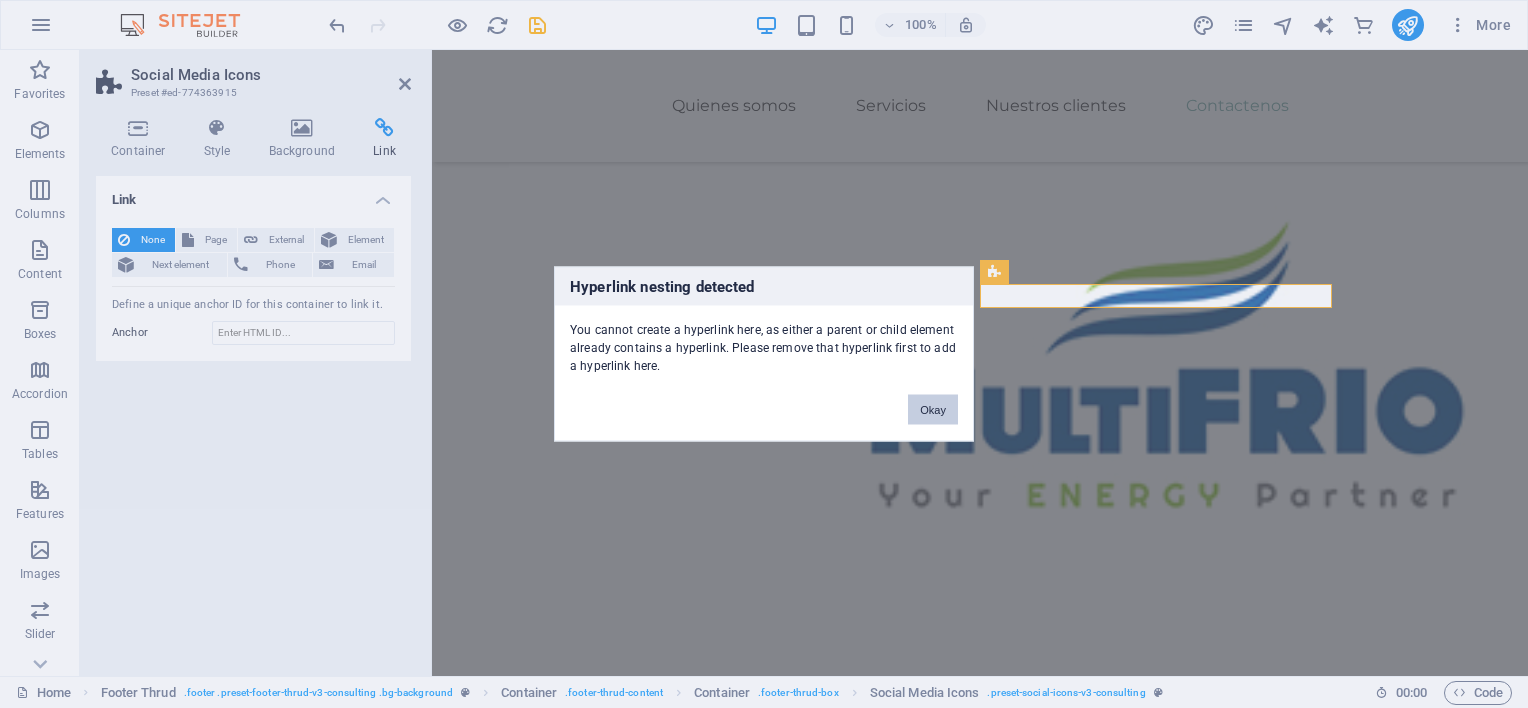 click on "Okay" at bounding box center (933, 410) 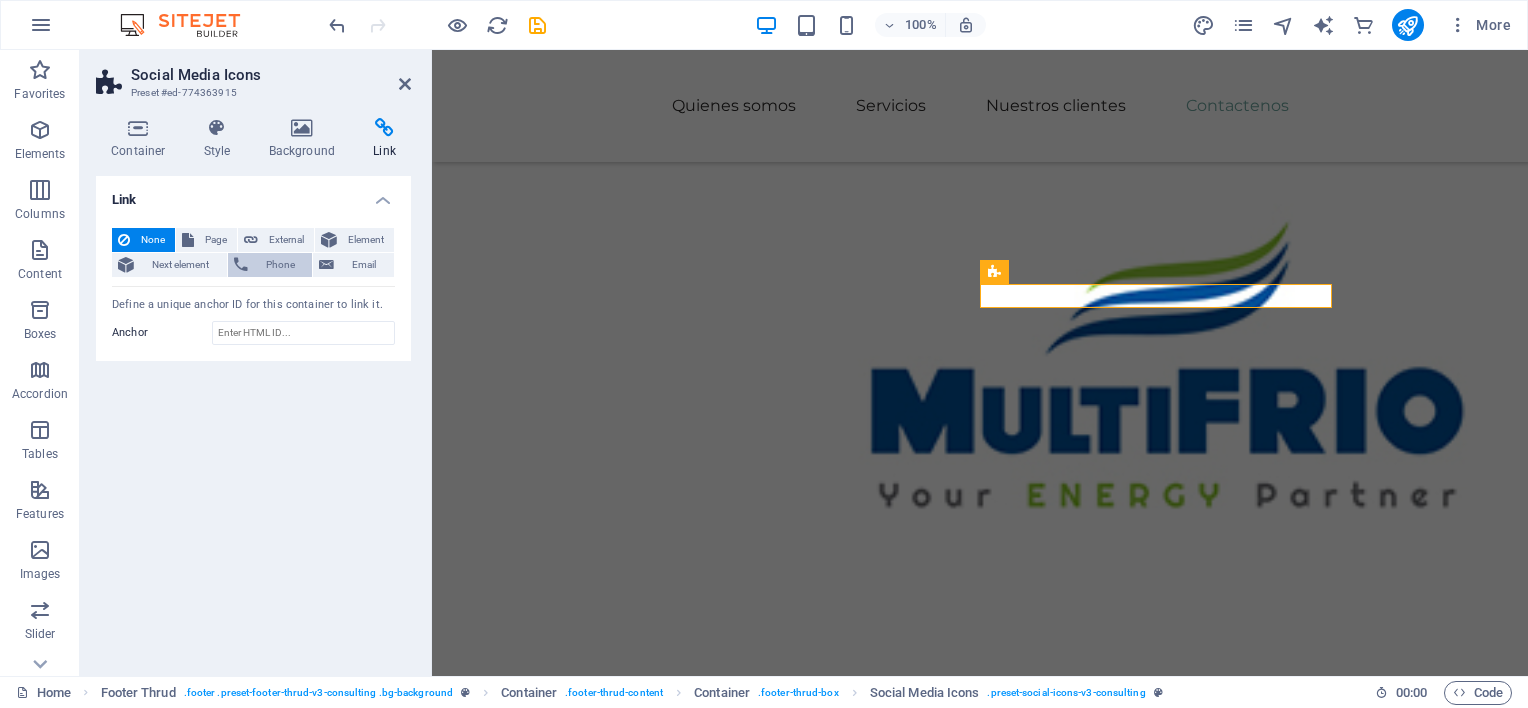 click on "Phone" at bounding box center [280, 265] 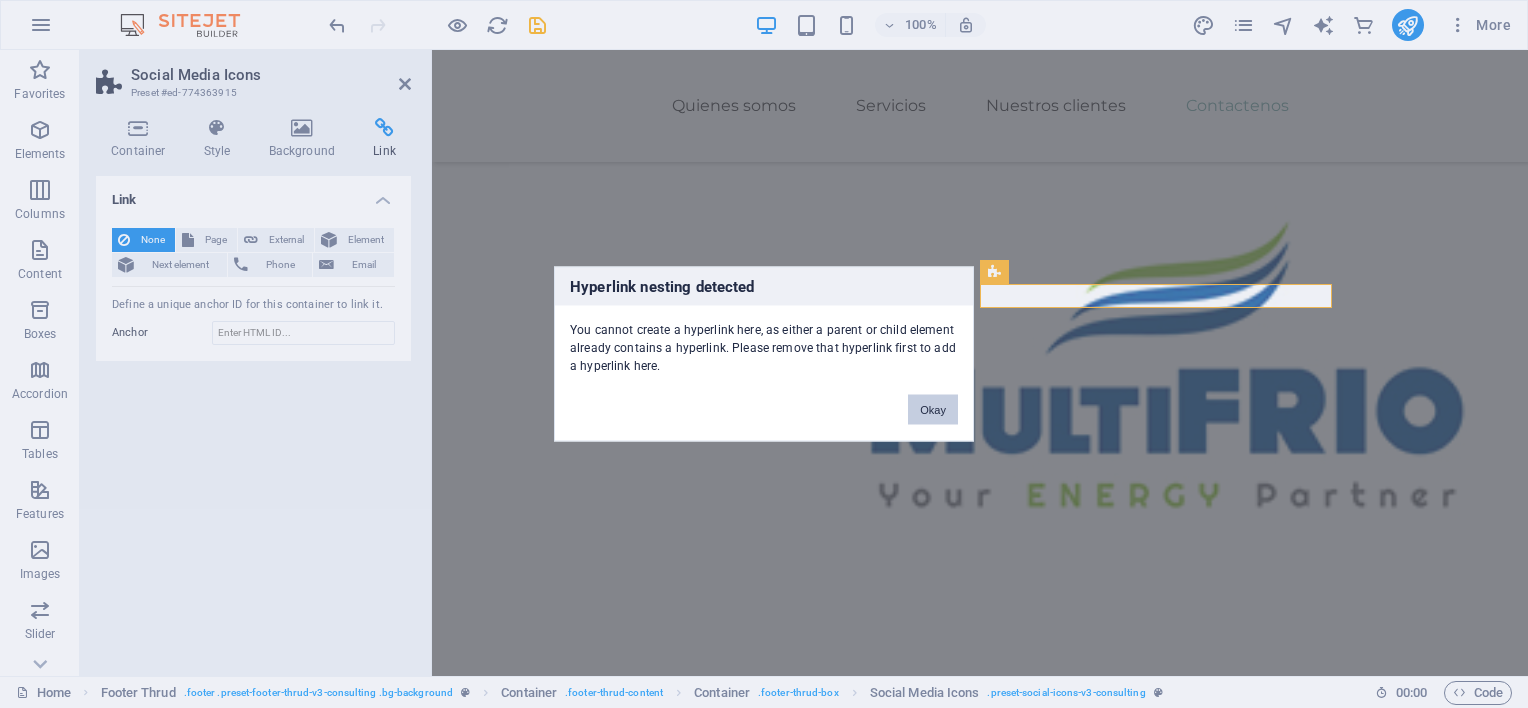 click on "Okay" at bounding box center [933, 410] 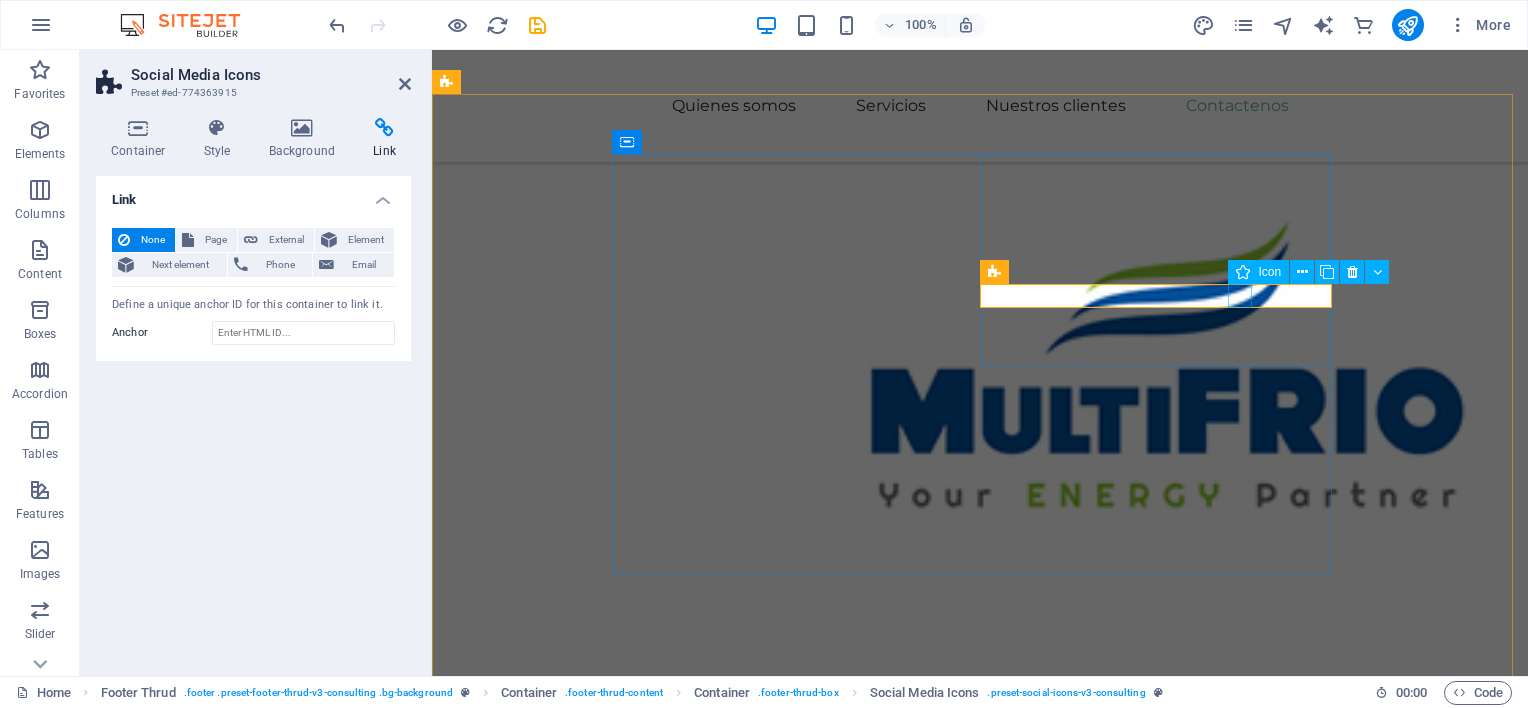 click at bounding box center (796, 4915) 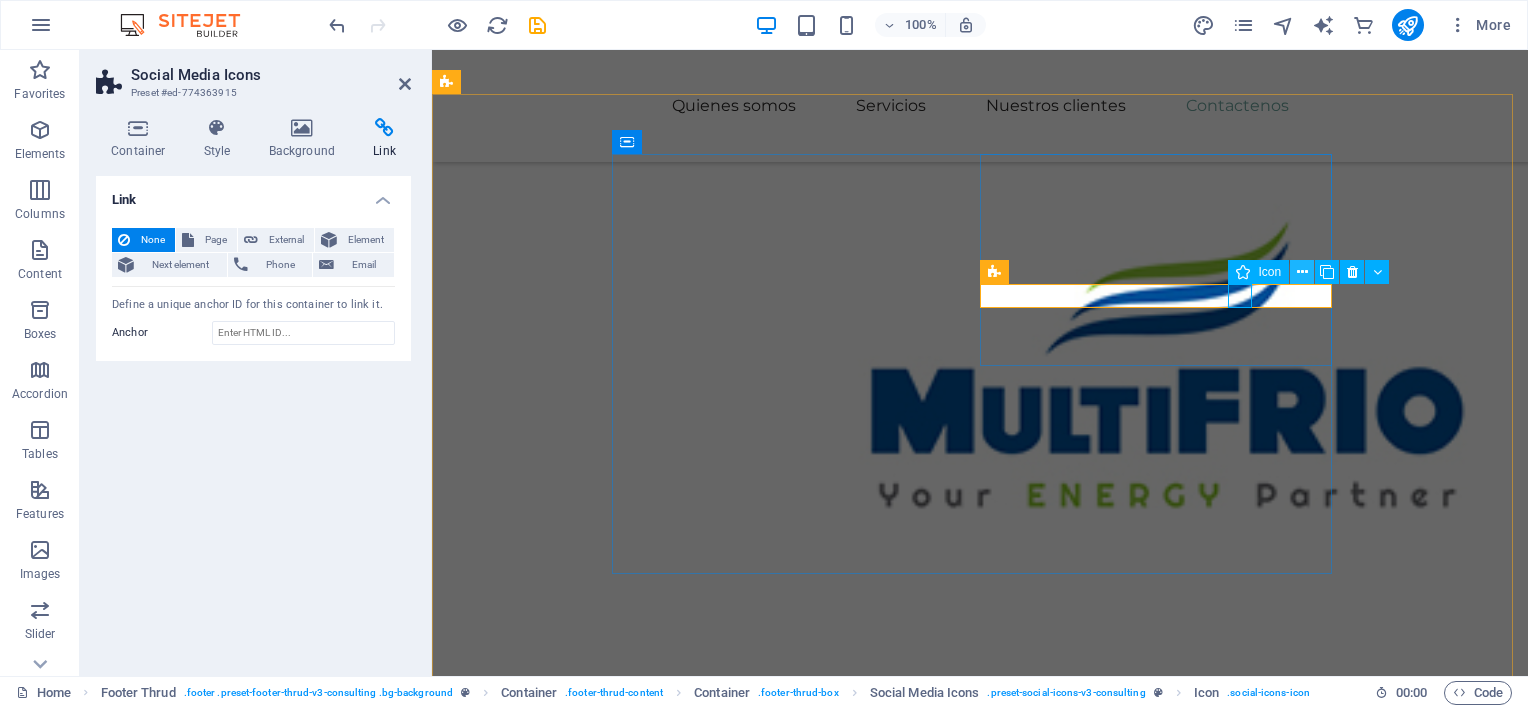click at bounding box center (1302, 272) 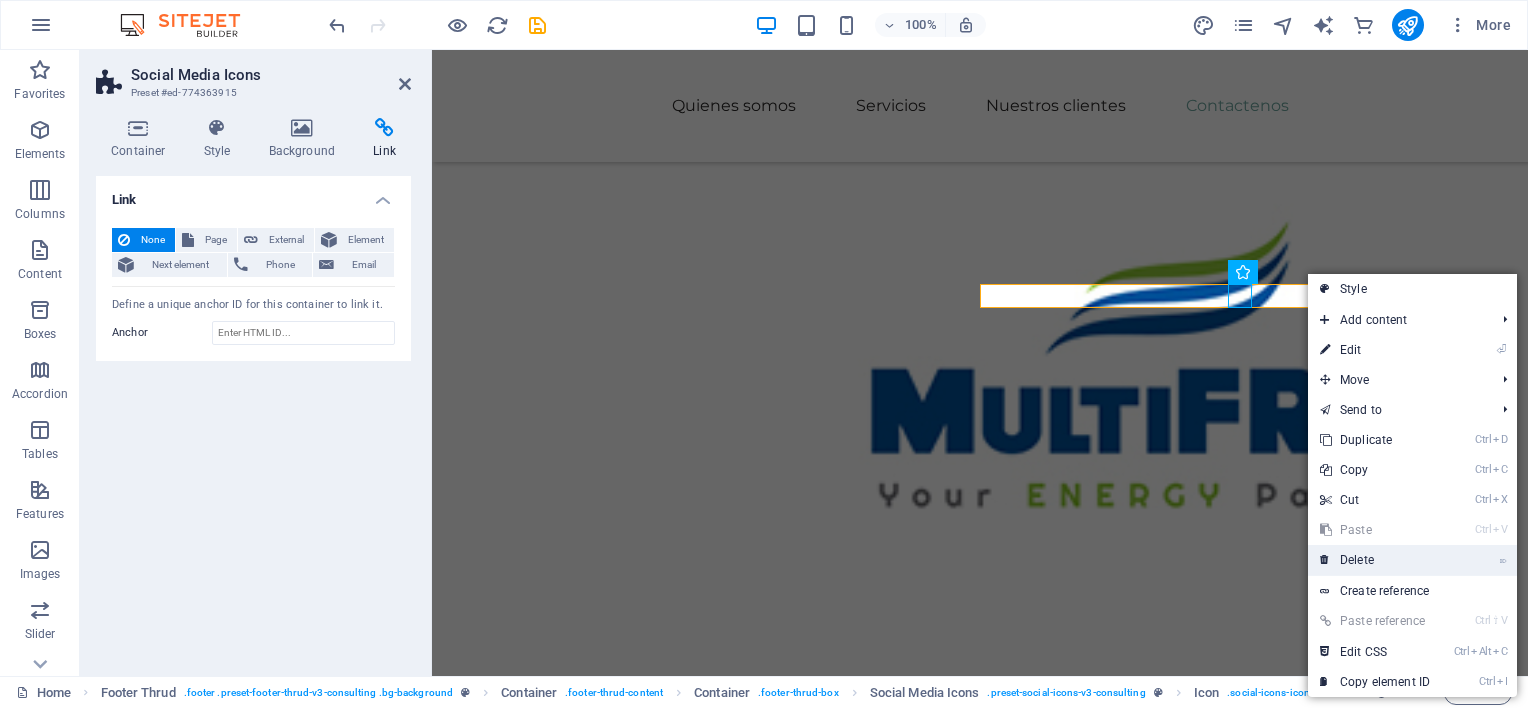 click at bounding box center (1325, 560) 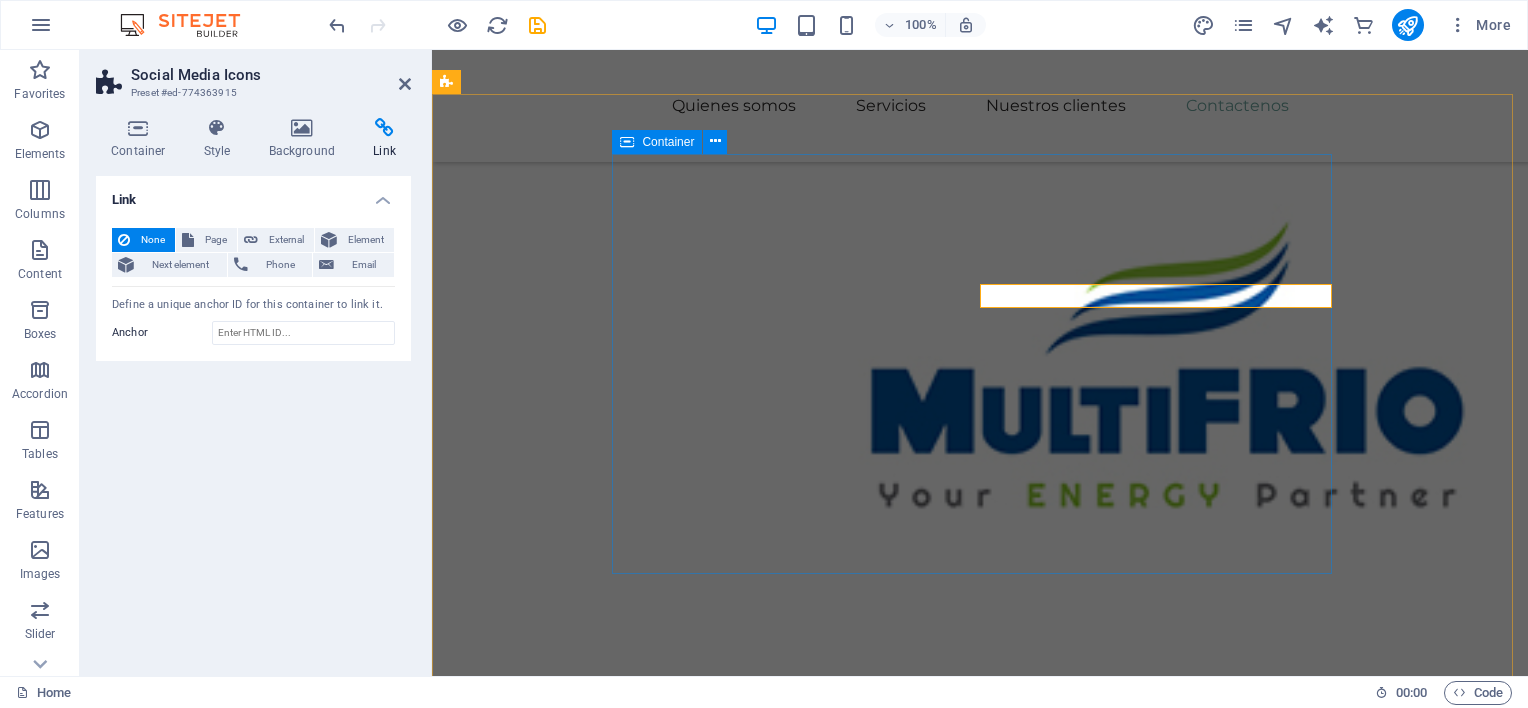 click on "[DEMOGRAPHIC_DATA] en nuestro potencial para ser la solución a sus necesidades.             Búscanos en nuestras redes:" at bounding box center (980, 4677) 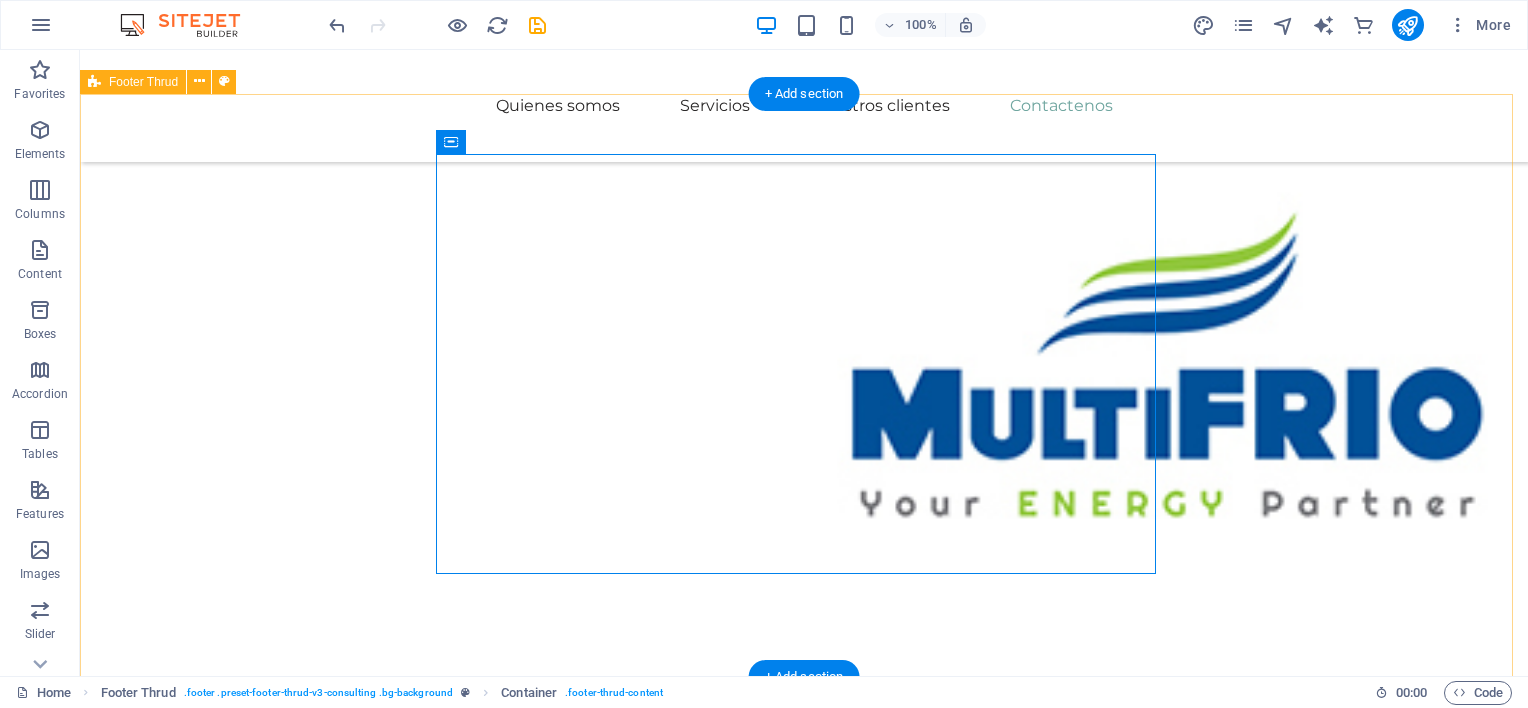 click on "[DEMOGRAPHIC_DATA] en nuestro potencial para ser la solución a sus necesidades.             Búscanos en nuestras redes:
Privacy Policy Terms of Service   [DOMAIN_NAME]" at bounding box center (804, 4876) 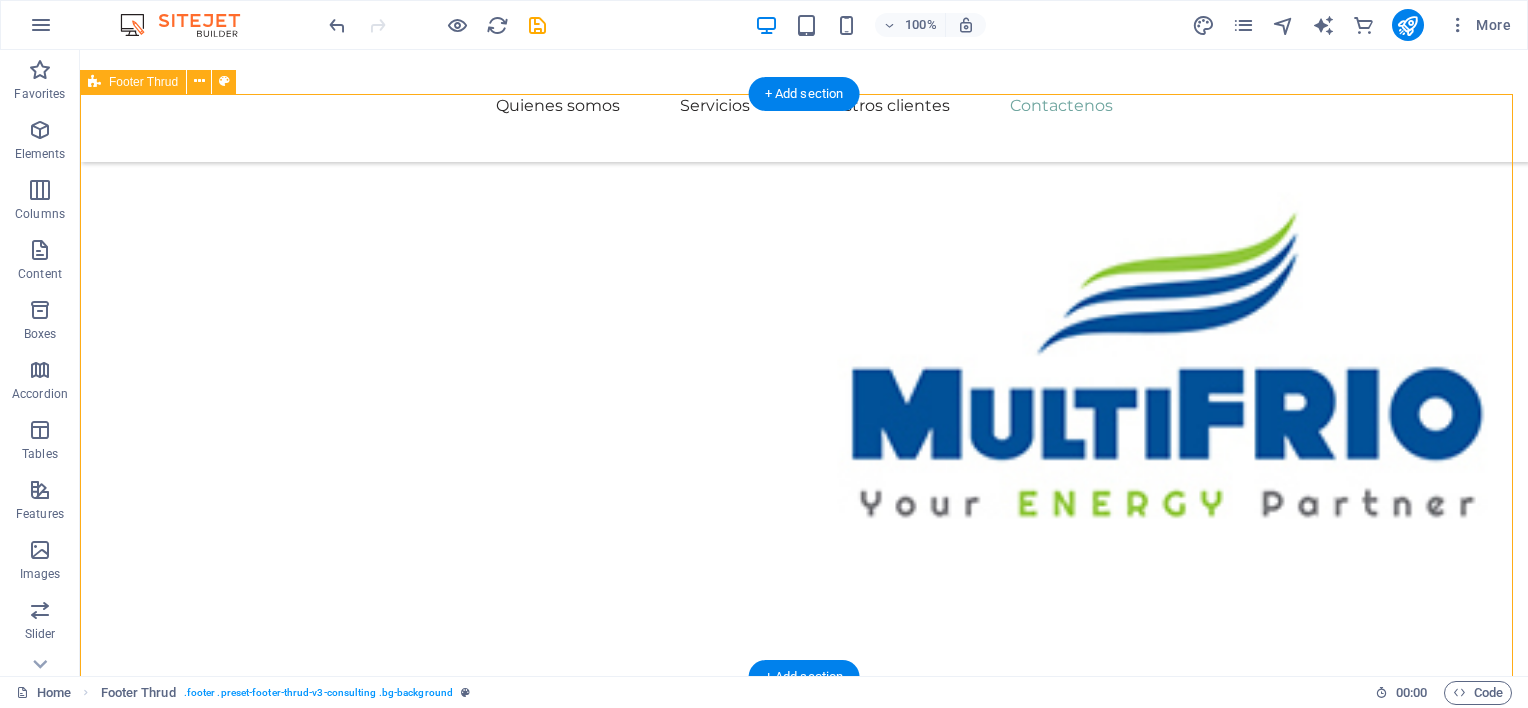 click on "[DEMOGRAPHIC_DATA] en nuestro potencial para ser la solución a sus necesidades.             Búscanos en nuestras redes:
Privacy Policy Terms of Service   [DOMAIN_NAME]" at bounding box center (804, 4876) 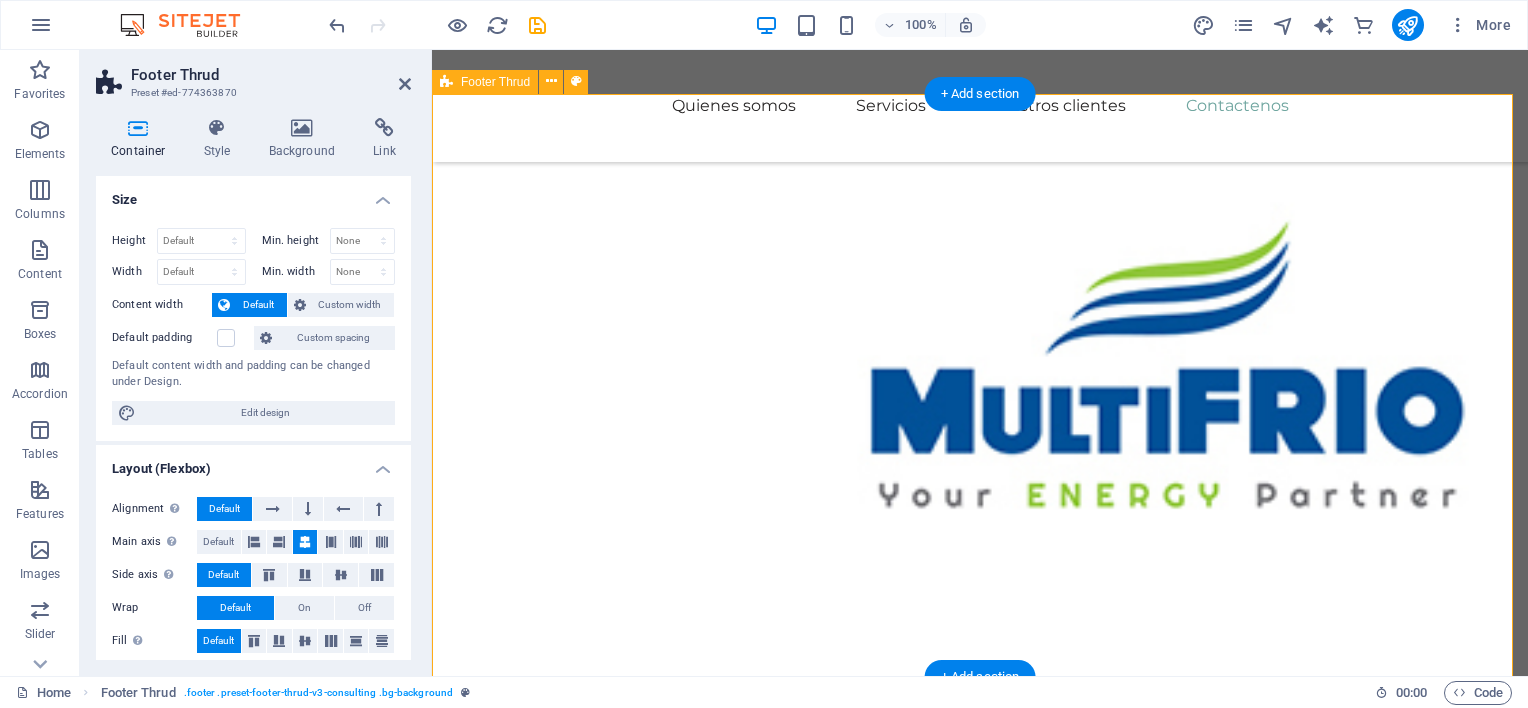 click on "[DEMOGRAPHIC_DATA] en nuestro potencial para ser la solución a sus necesidades.             Búscanos en nuestras redes:
Privacy Policy Terms of Service   [DOMAIN_NAME]" at bounding box center [980, 4720] 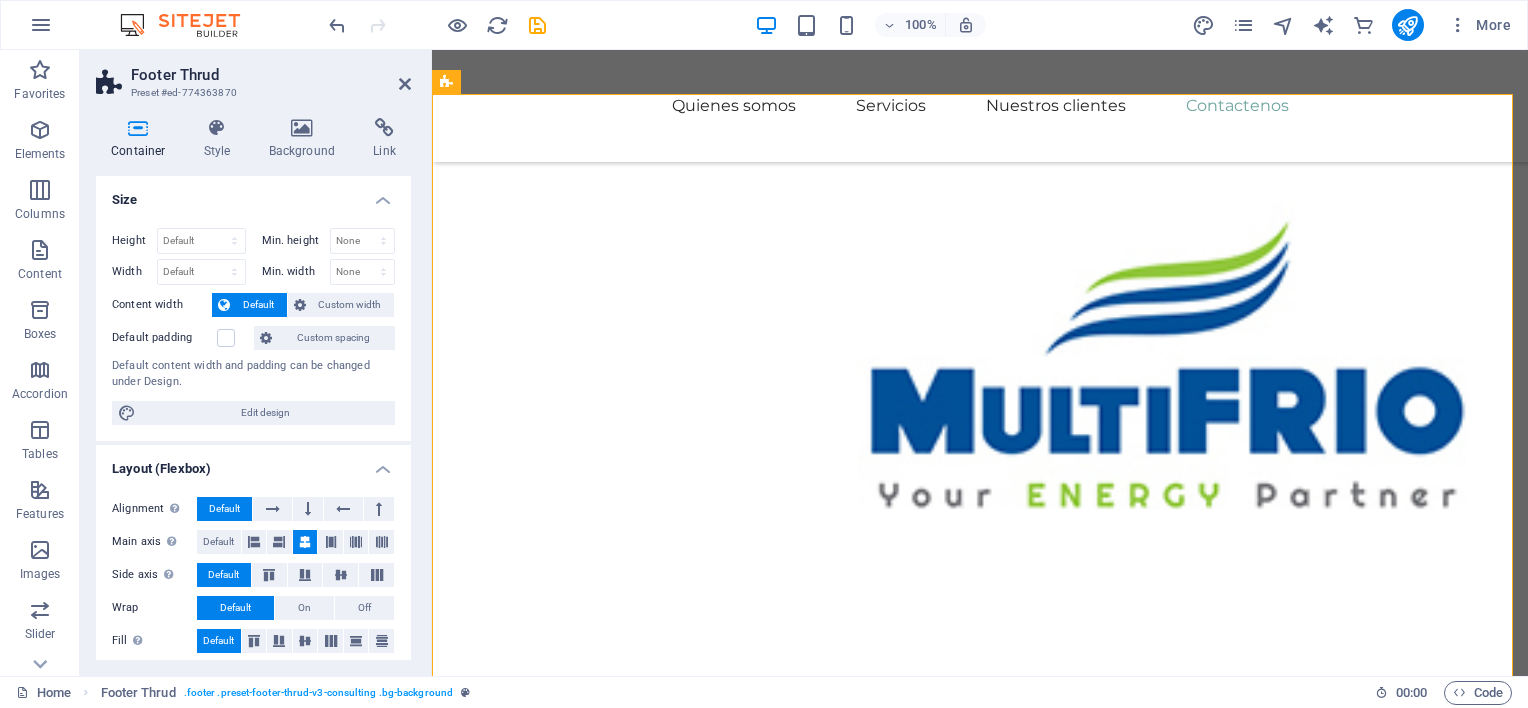 click on "Footer Thrud Preset #ed-774363870
Container Style Background Link Size Height Default px rem % vh vw Min. height None px rem % vh vw Width Default px rem % em vh vw Min. width None px rem % vh vw Content width Default Custom width Width Default px rem % em vh vw Min. width None px rem % vh vw Default padding Custom spacing Default content width and padding can be changed under Design. Edit design Layout (Flexbox) Alignment Determines the flex direction. Default Main axis Determine how elements should behave along the main axis inside this container (justify content). Default Side axis Control the vertical direction of the element inside of the container (align items). Default Wrap Default On Off Fill Controls the distances and direction of elements on the y-axis across several lines (align content). Default Accessibility ARIA helps assistive technologies (like screen readers) to understand the role, state, and behavior of web elements Role The ARIA role defines the purpose of an element.  Fan" at bounding box center (256, 363) 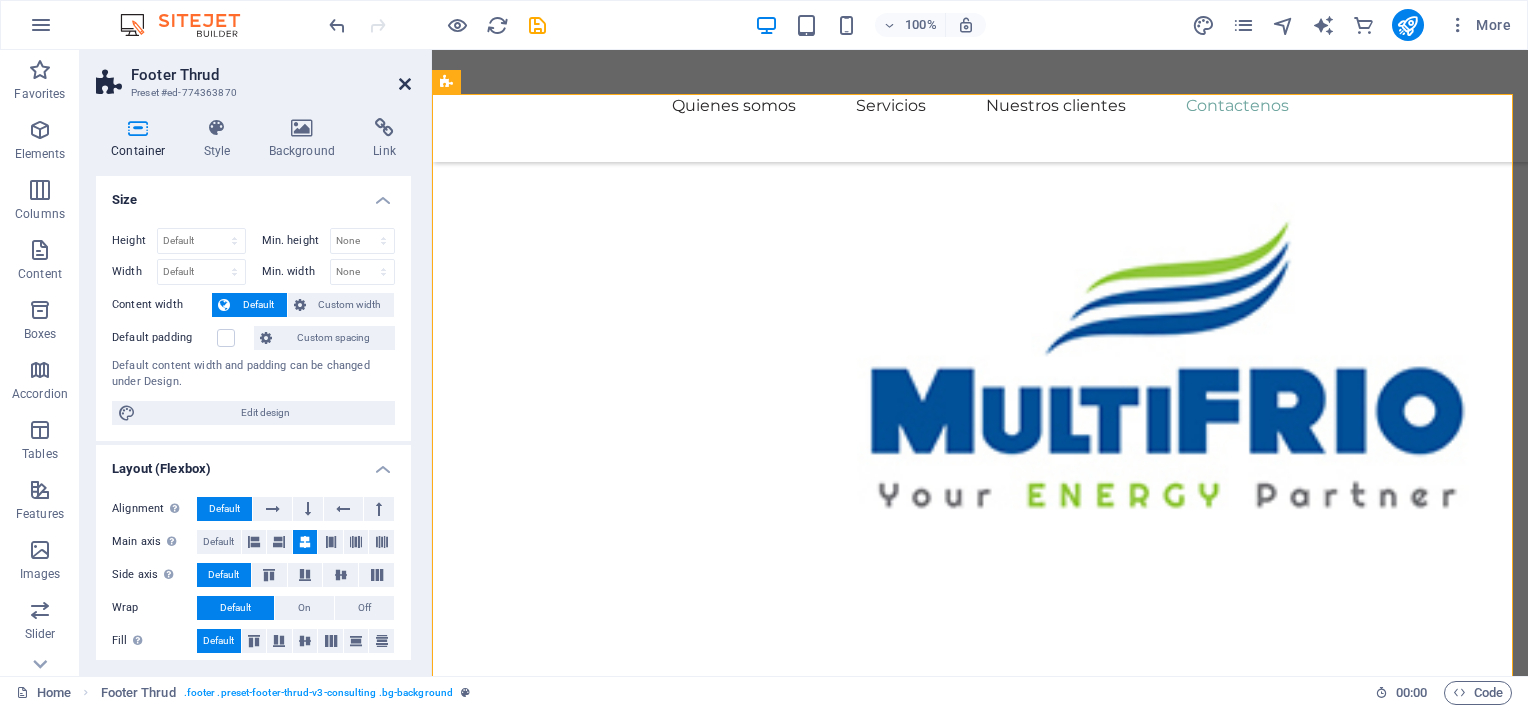 click at bounding box center (405, 84) 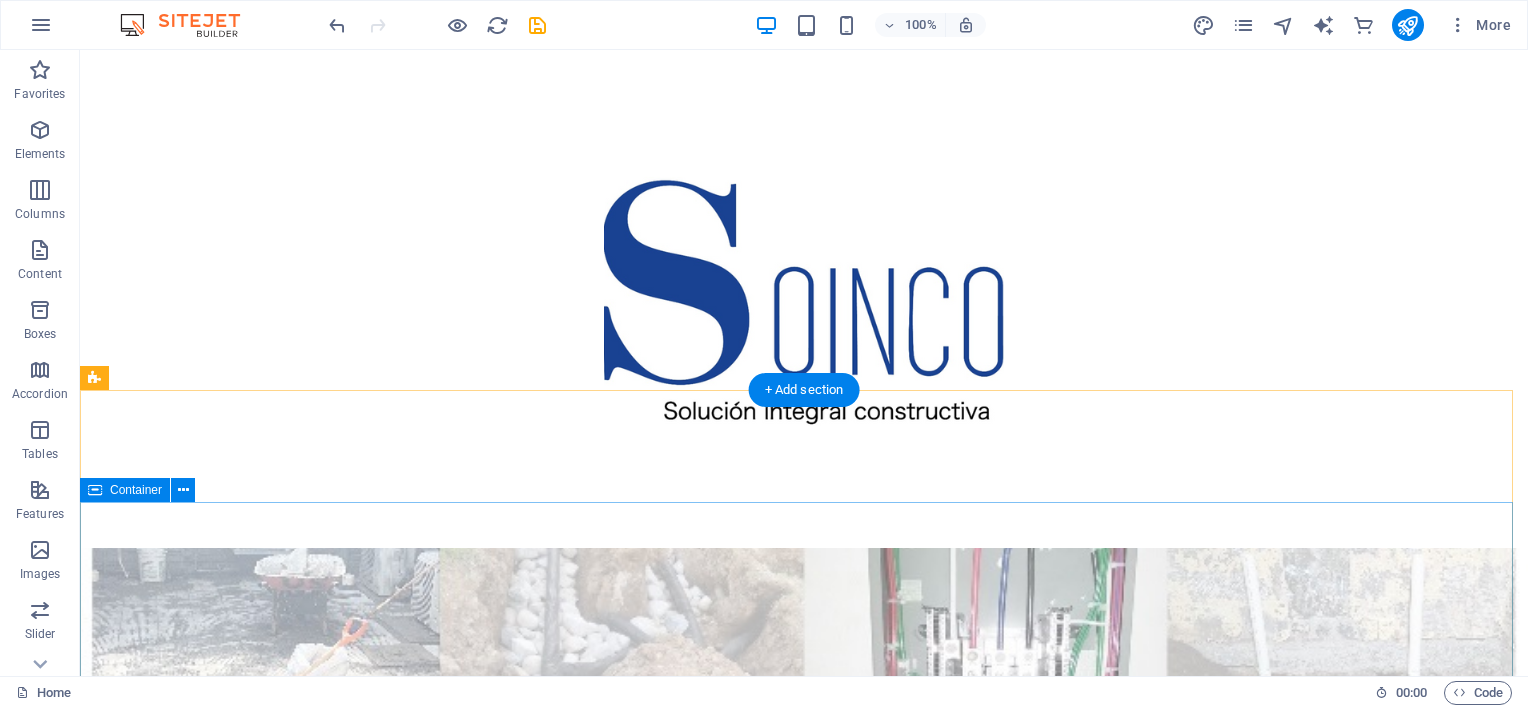 scroll, scrollTop: 0, scrollLeft: 0, axis: both 